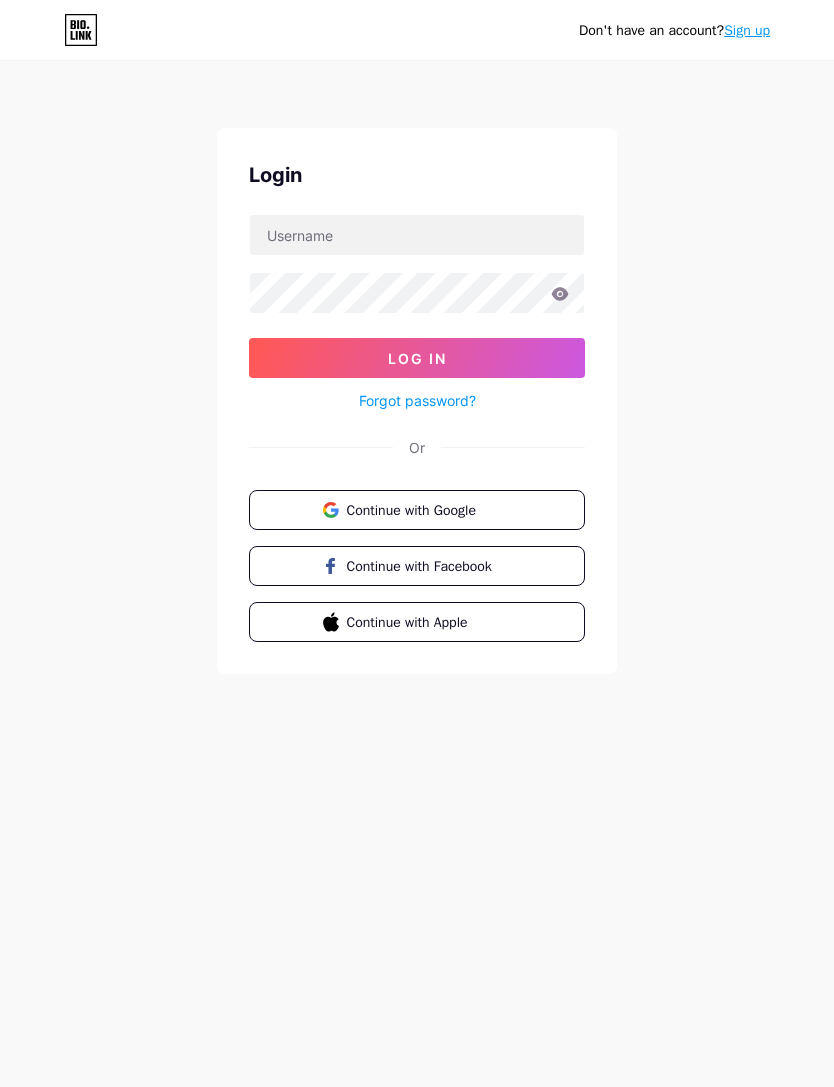 scroll, scrollTop: 0, scrollLeft: 0, axis: both 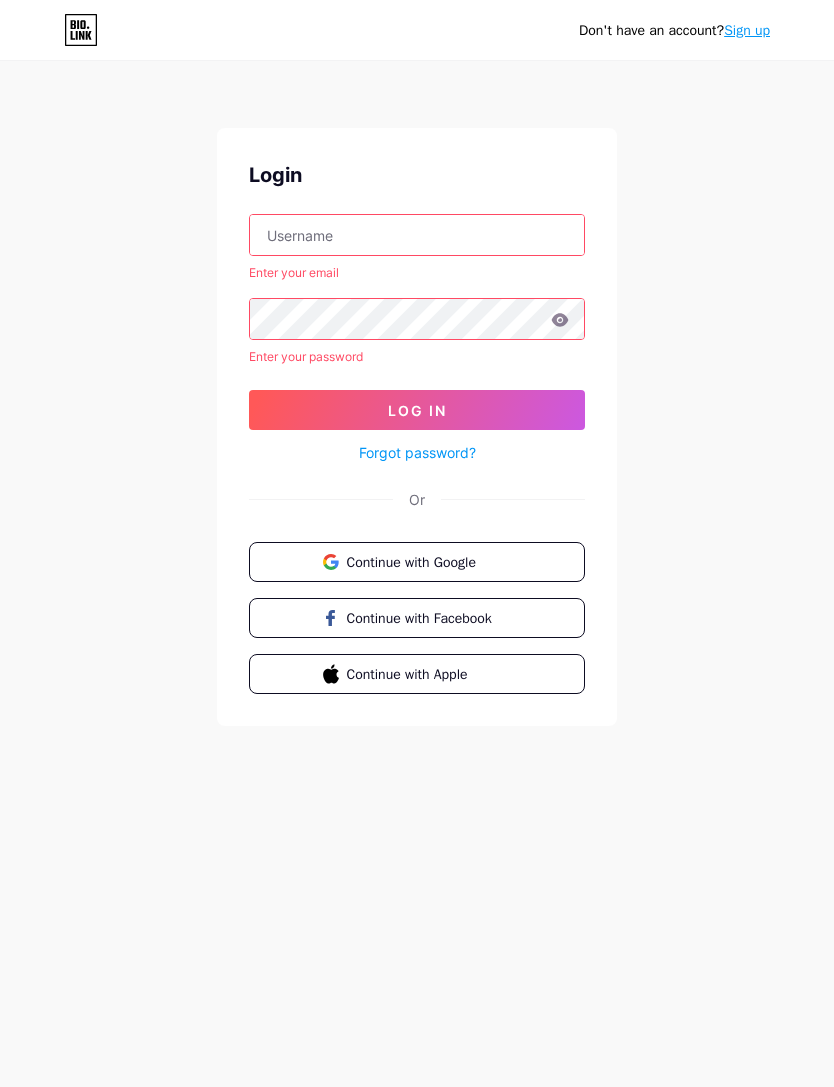 click at bounding box center [417, 235] 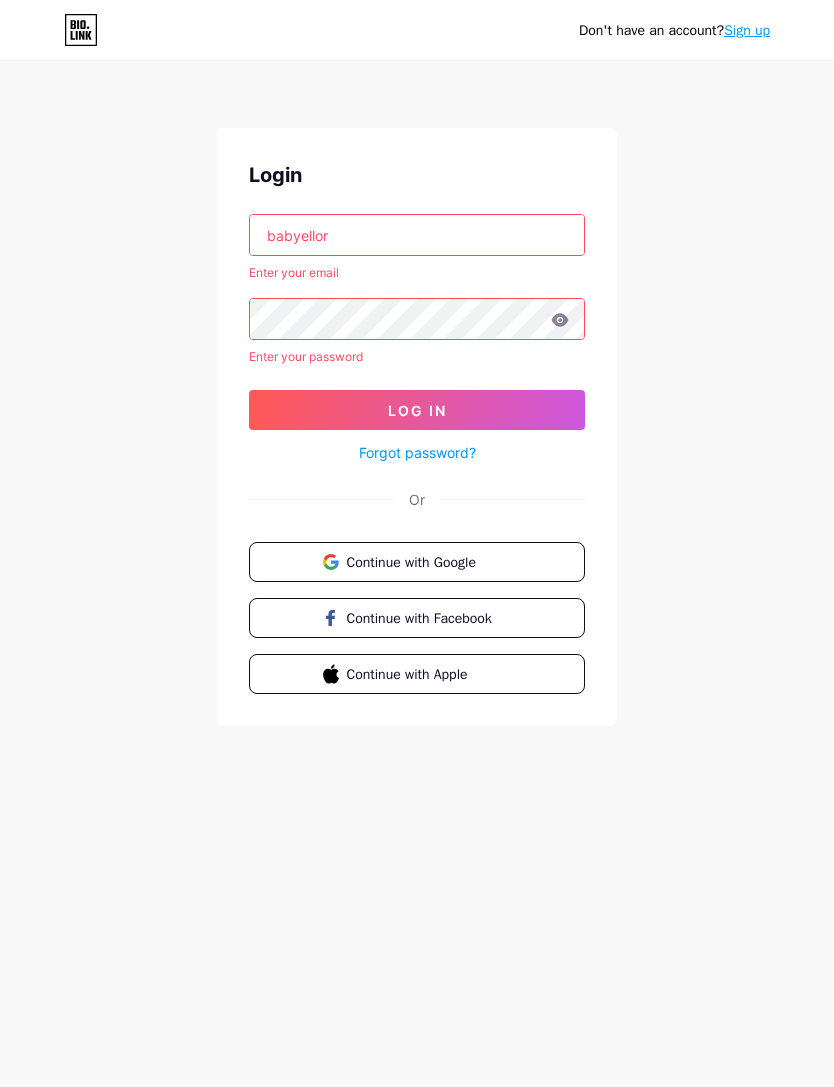 click on "Log In" at bounding box center (417, 410) 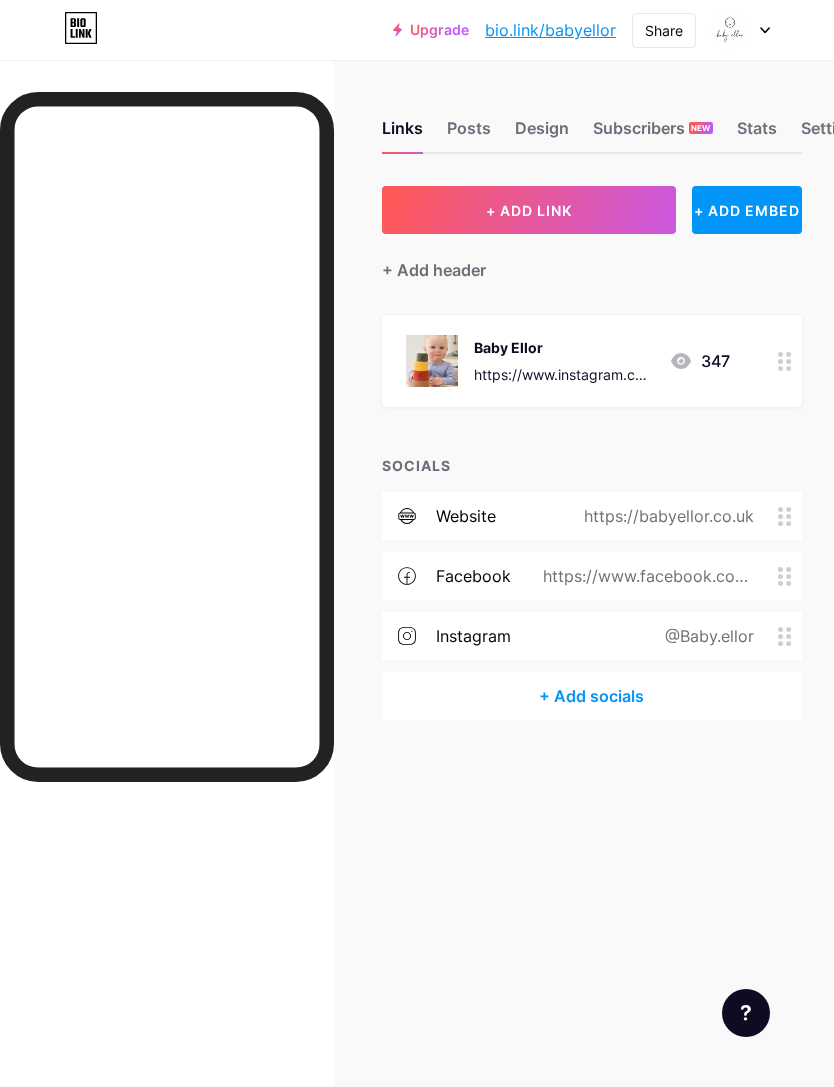 click on "+ Add socials" at bounding box center (592, 696) 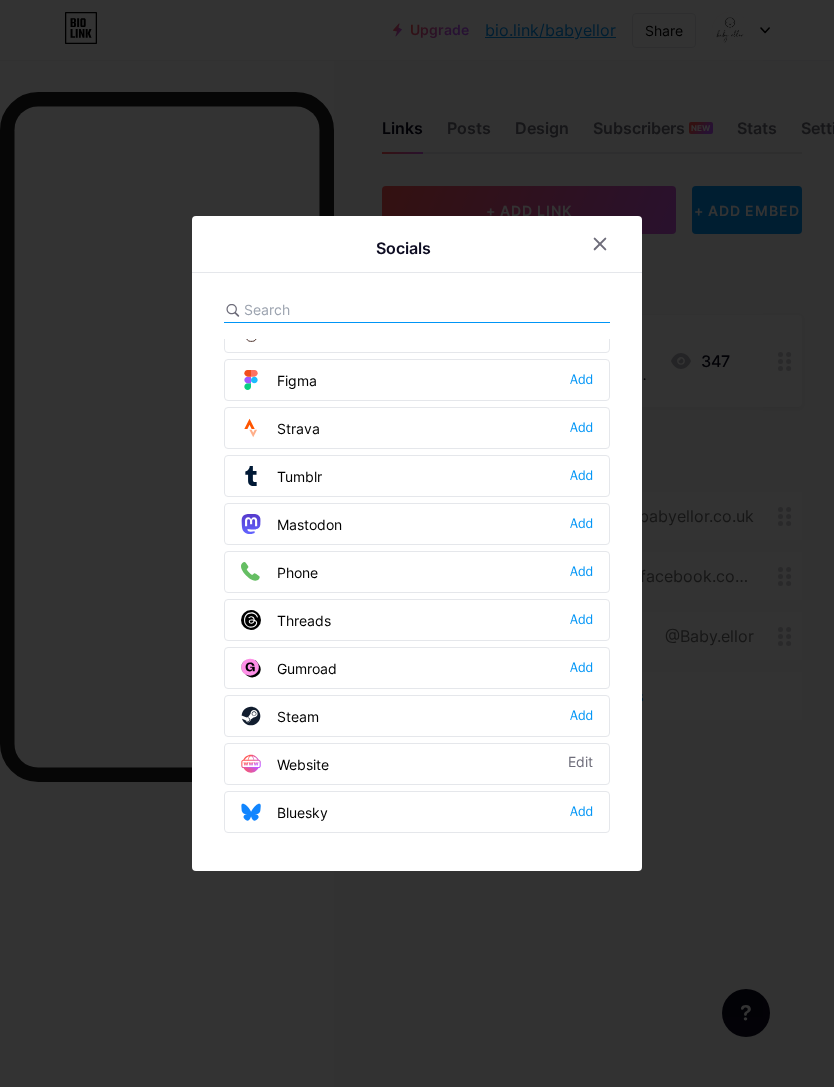 scroll, scrollTop: 1804, scrollLeft: 0, axis: vertical 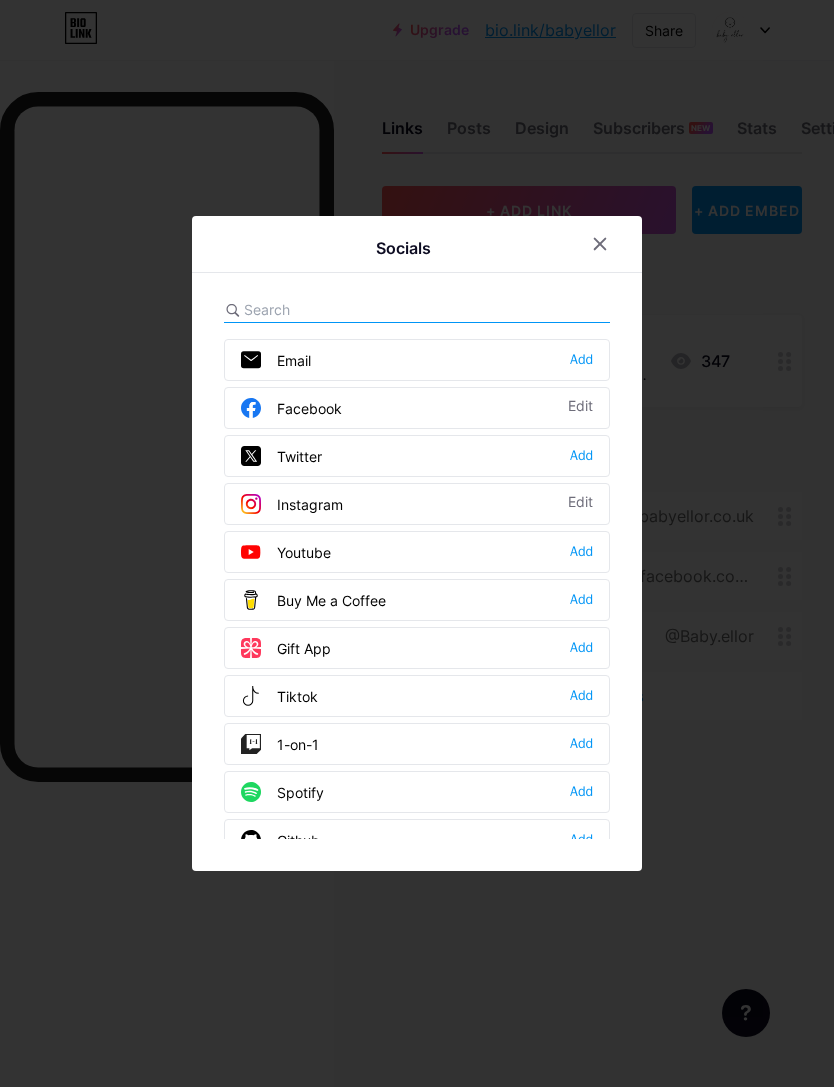 click at bounding box center (354, 309) 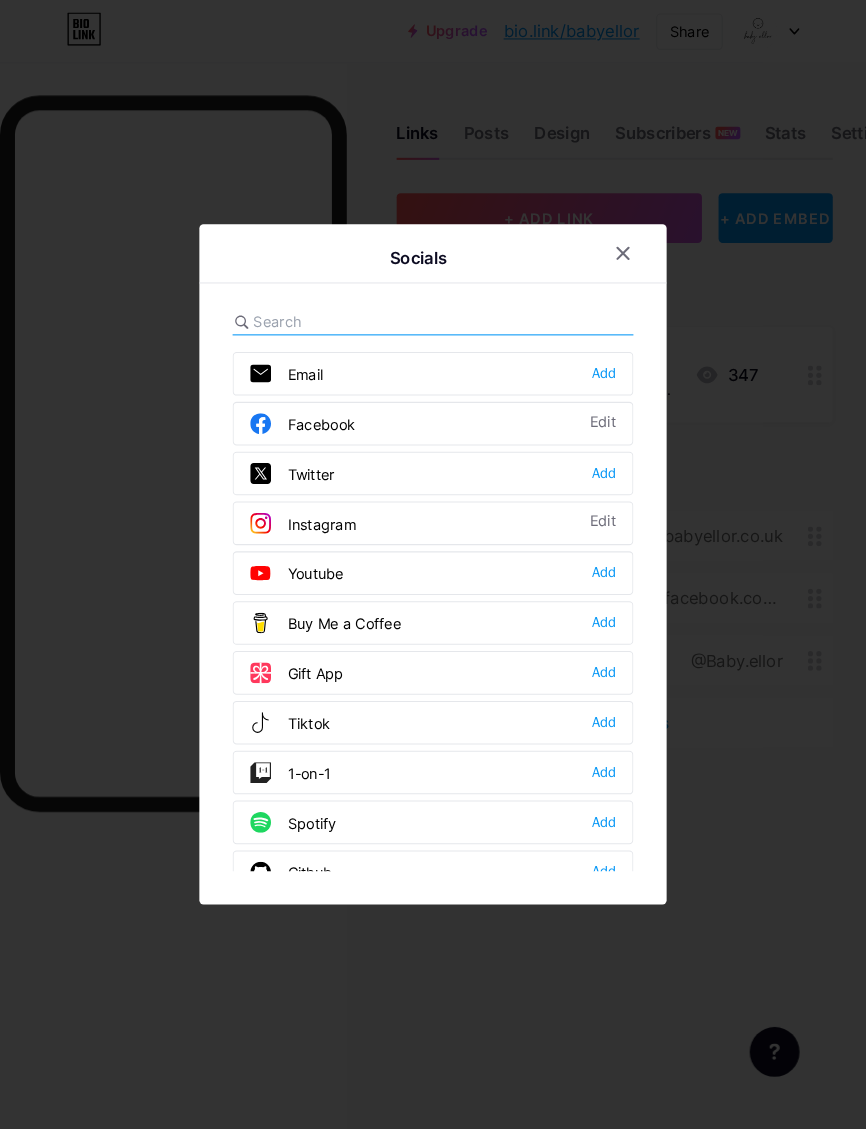 scroll, scrollTop: 0, scrollLeft: 0, axis: both 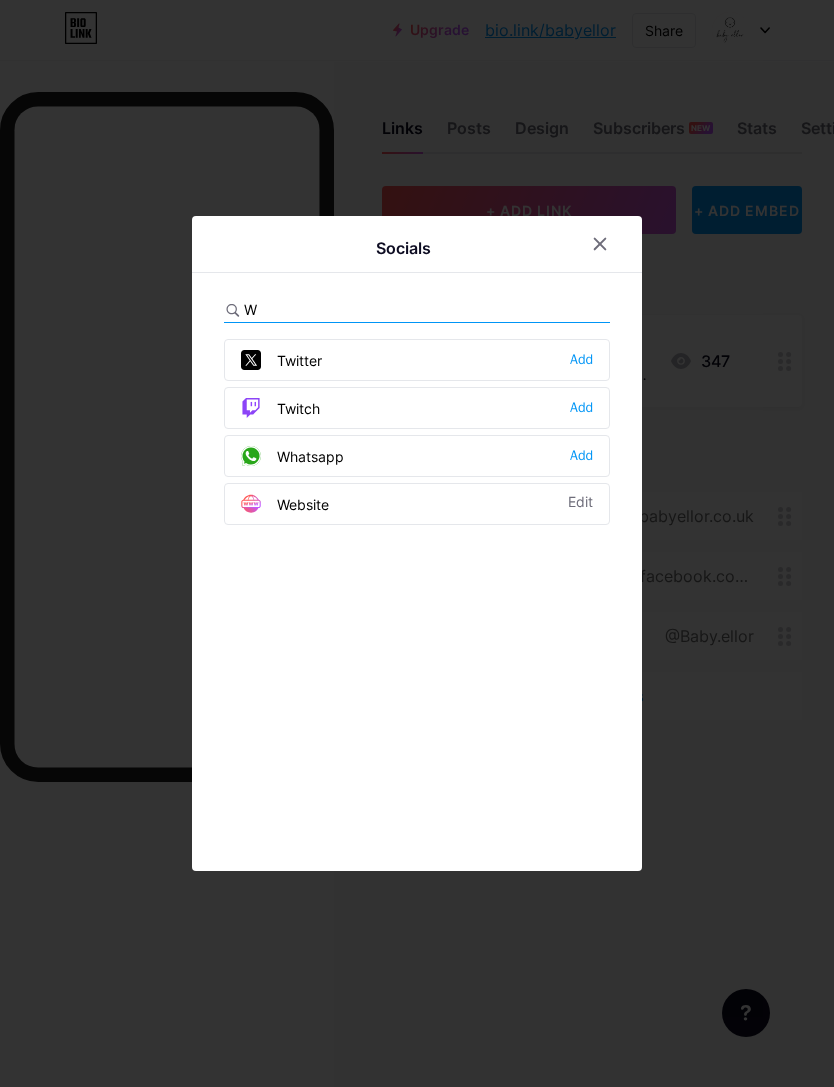 type on "We" 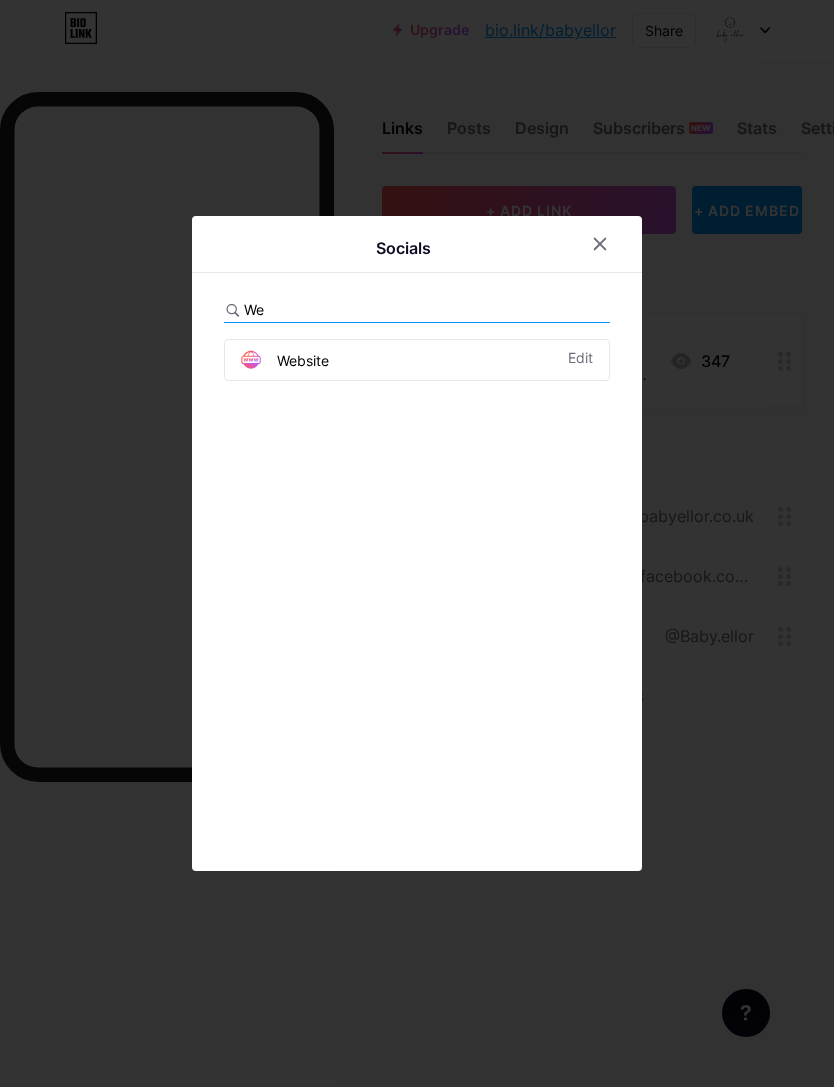 click on "Website
Edit" at bounding box center (417, 360) 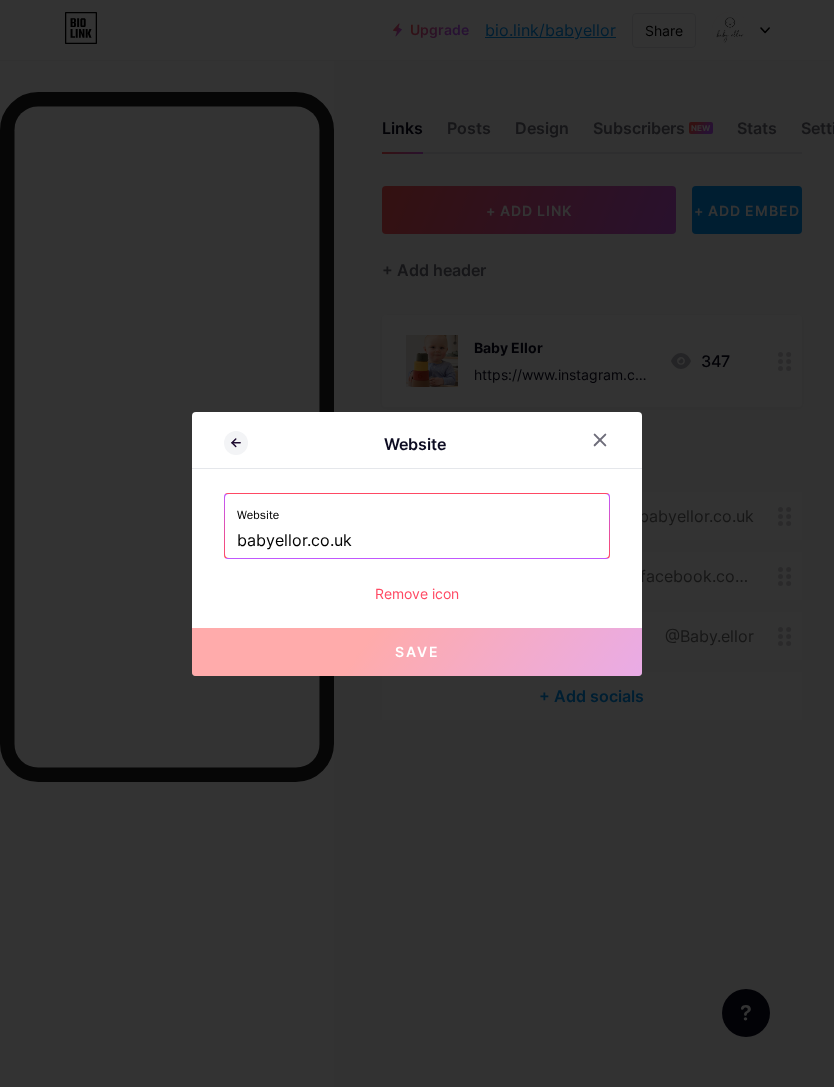 click at bounding box center (600, 440) 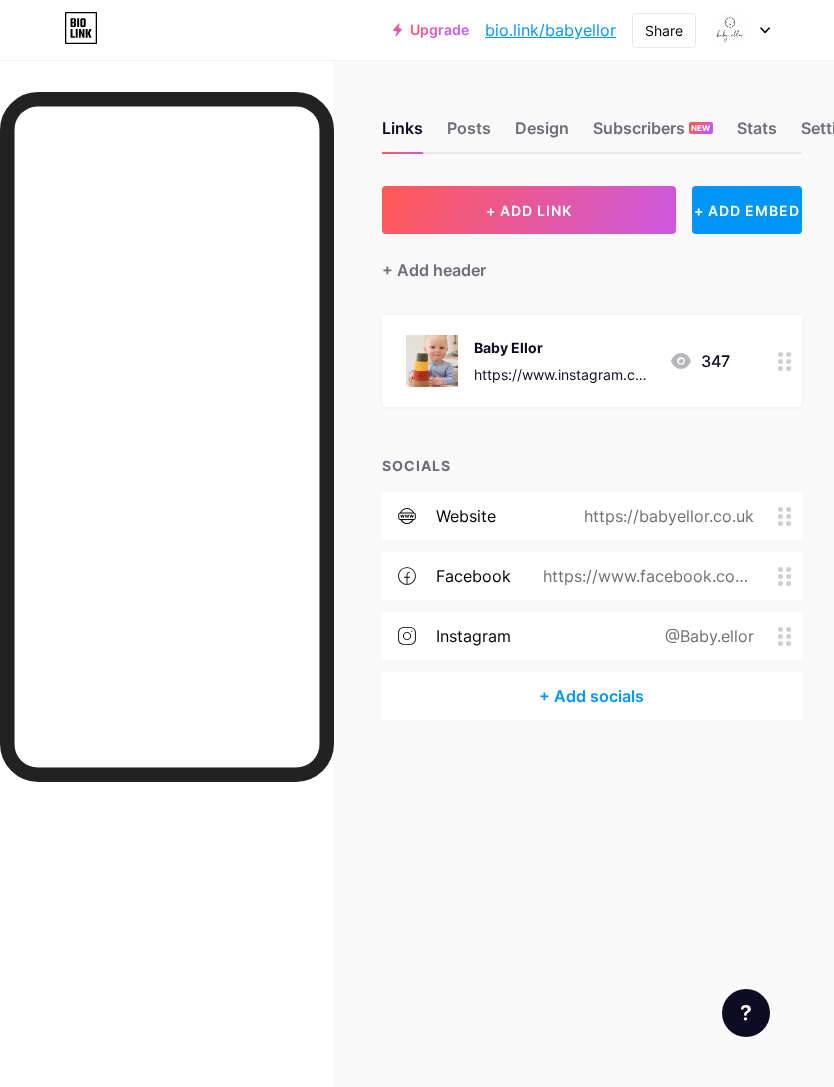 click on "+ ADD LINK" at bounding box center [529, 210] 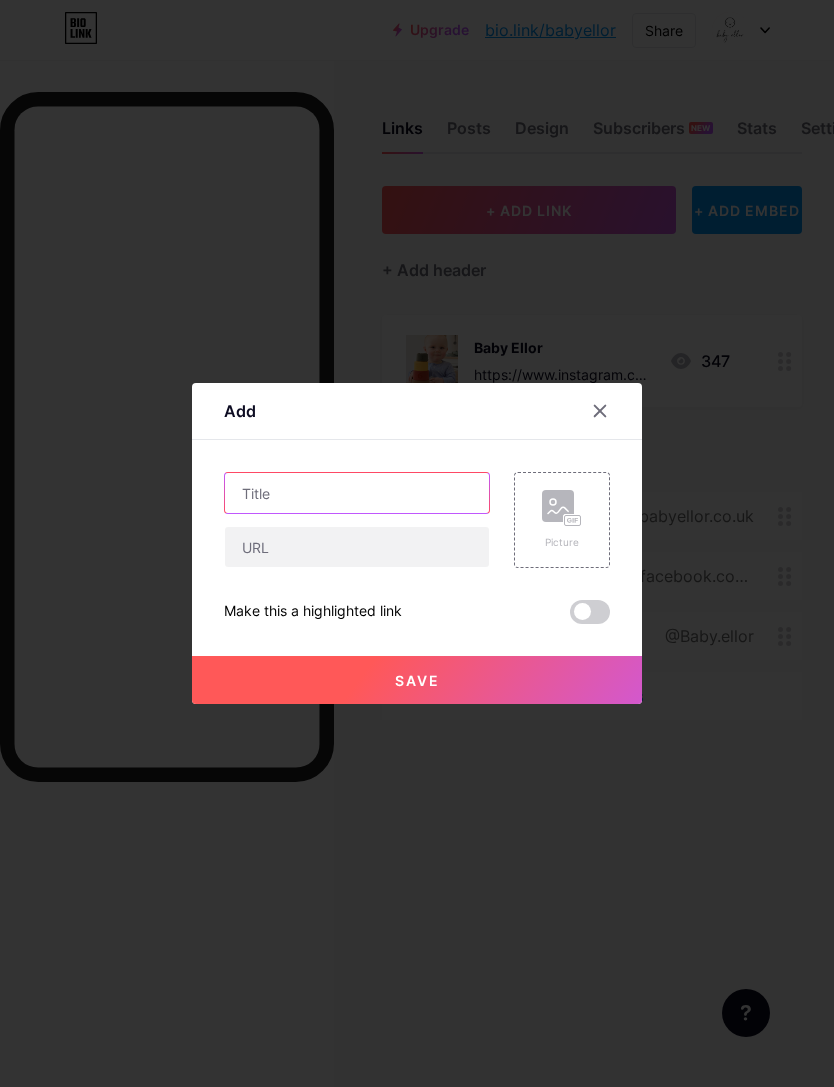 click at bounding box center (357, 493) 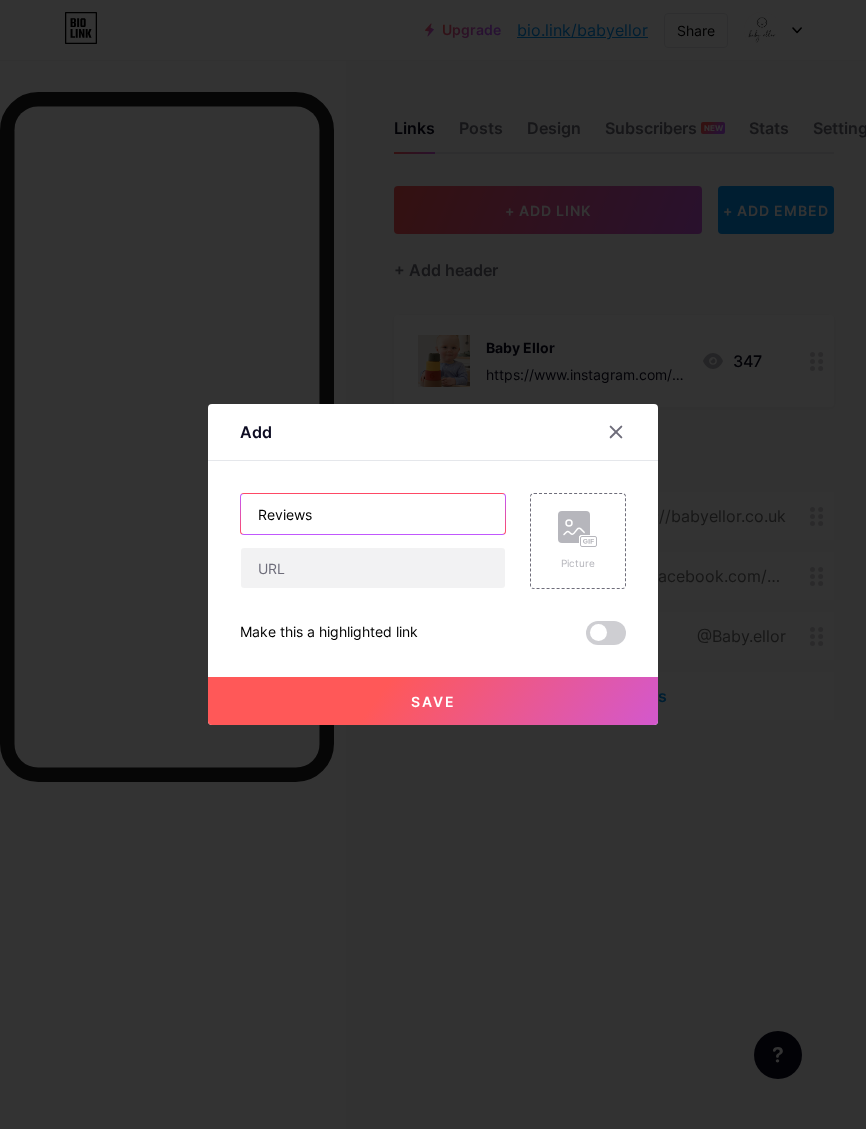 type on "Reviews" 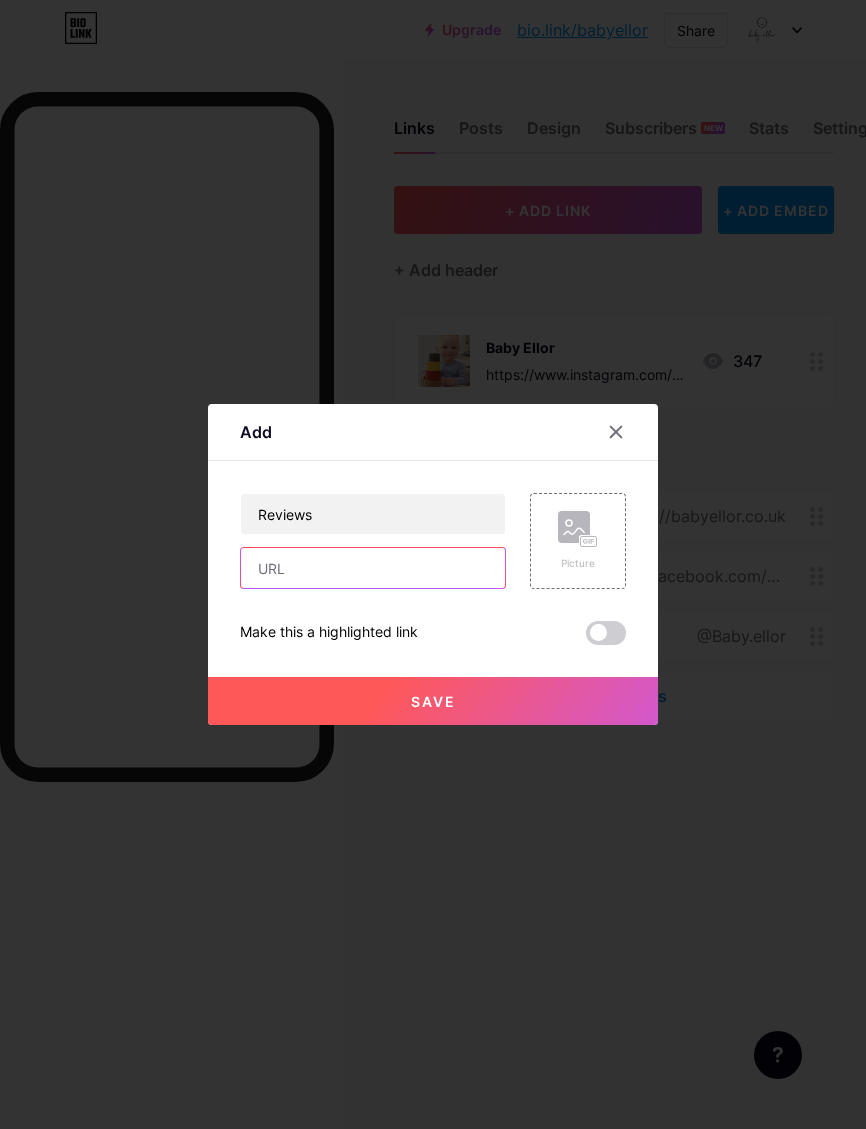 click at bounding box center [373, 568] 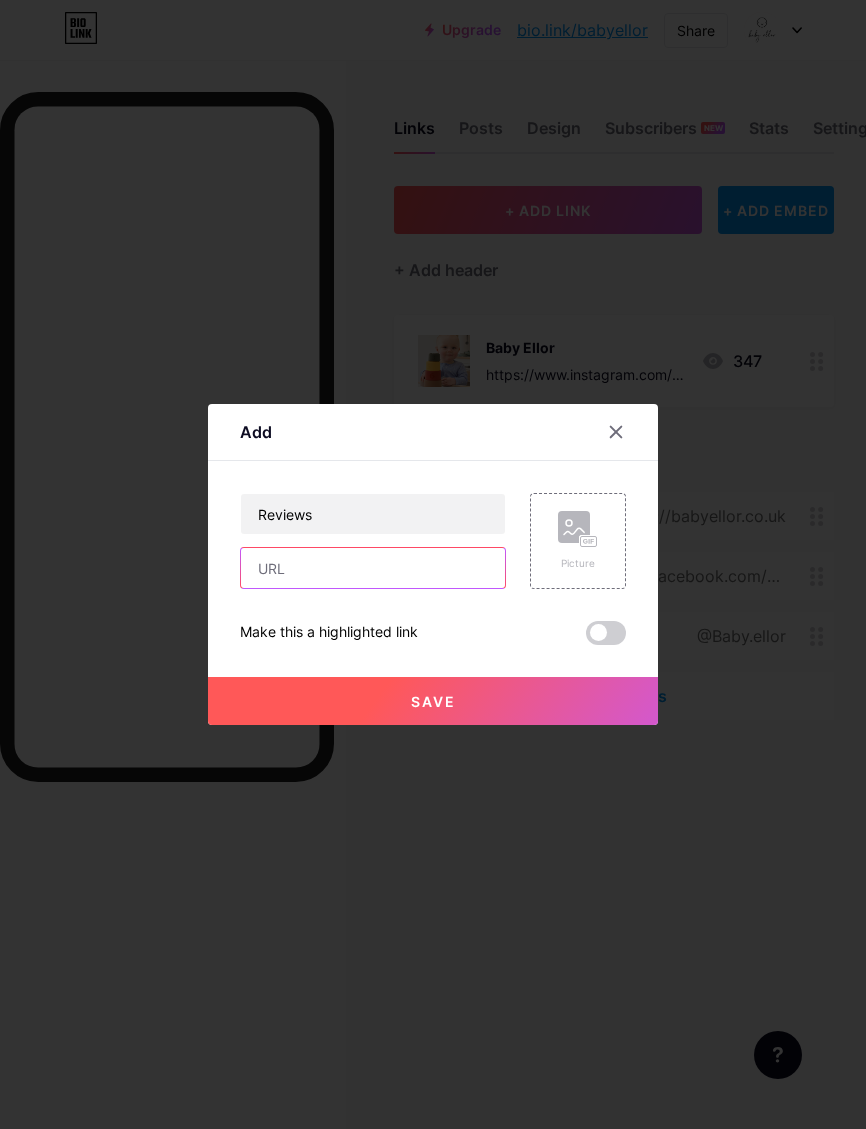 paste on "https://www.trustpilot.com/review/babyellor.co.uk" 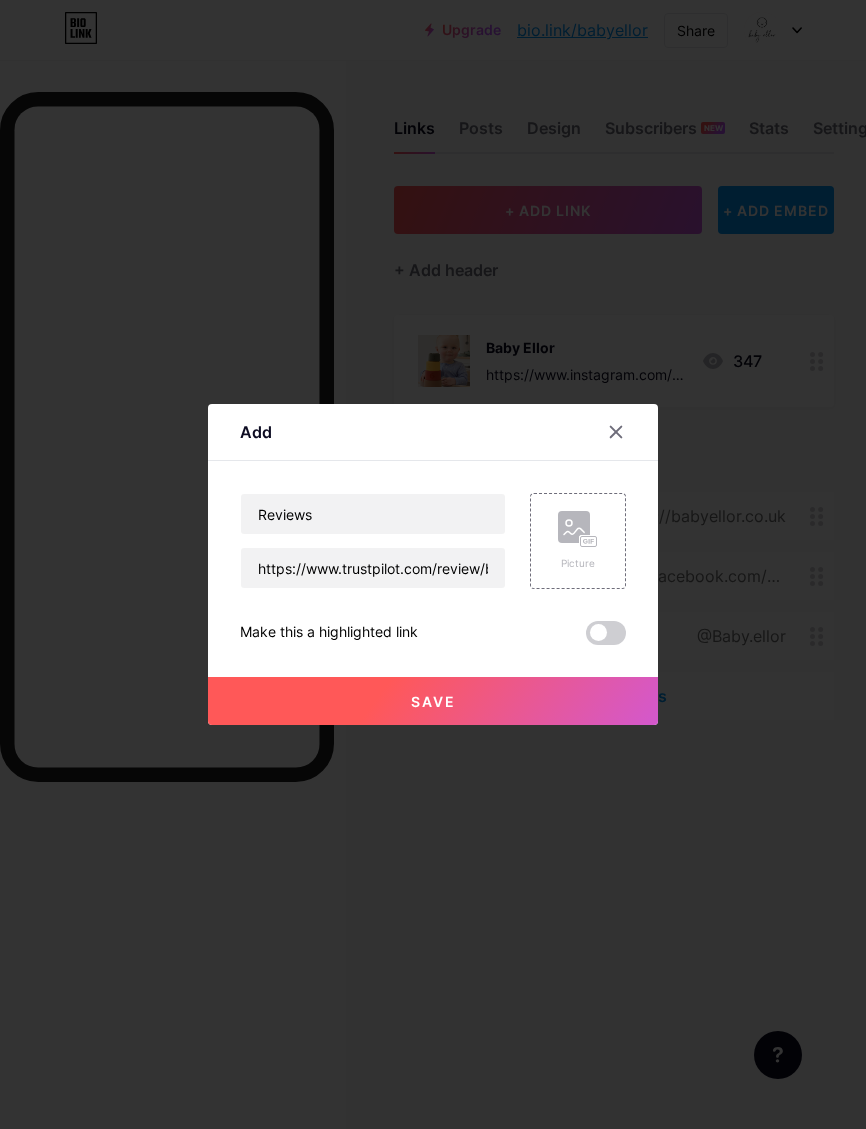 click on "Picture" at bounding box center (578, 563) 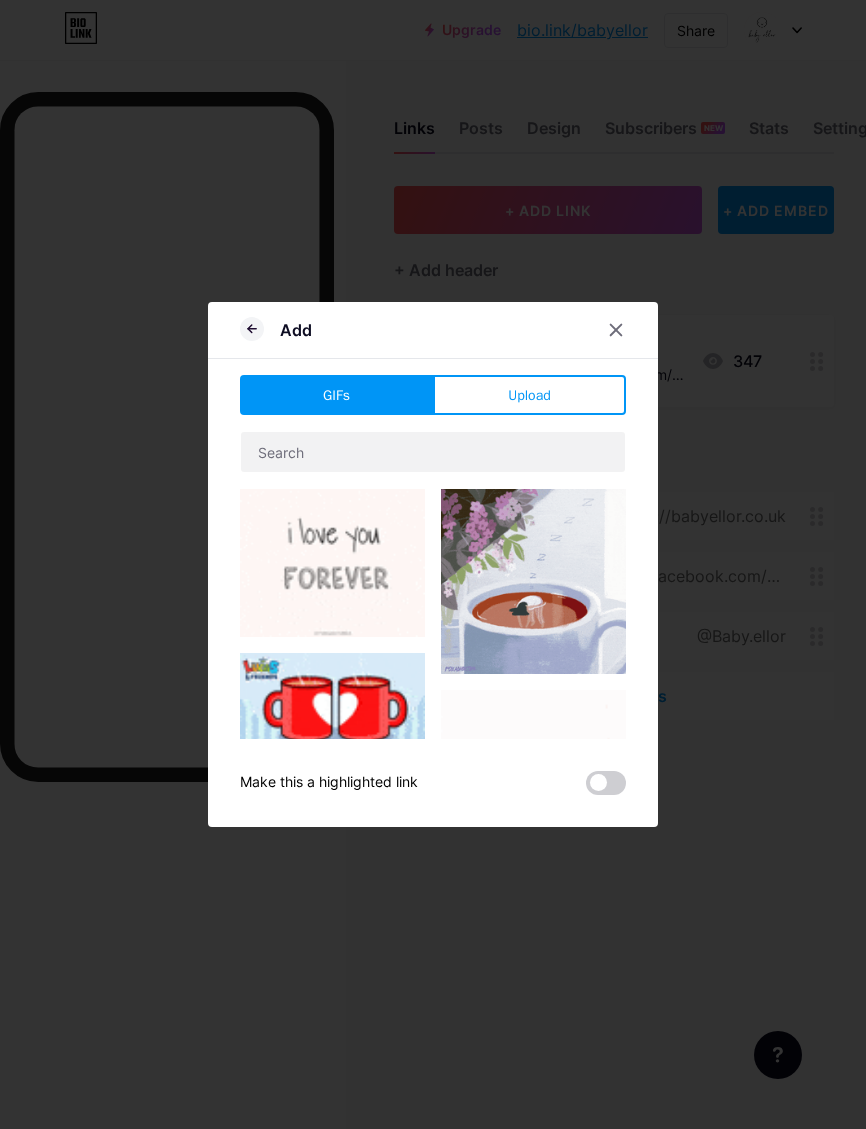 click on "Upload" at bounding box center [529, 395] 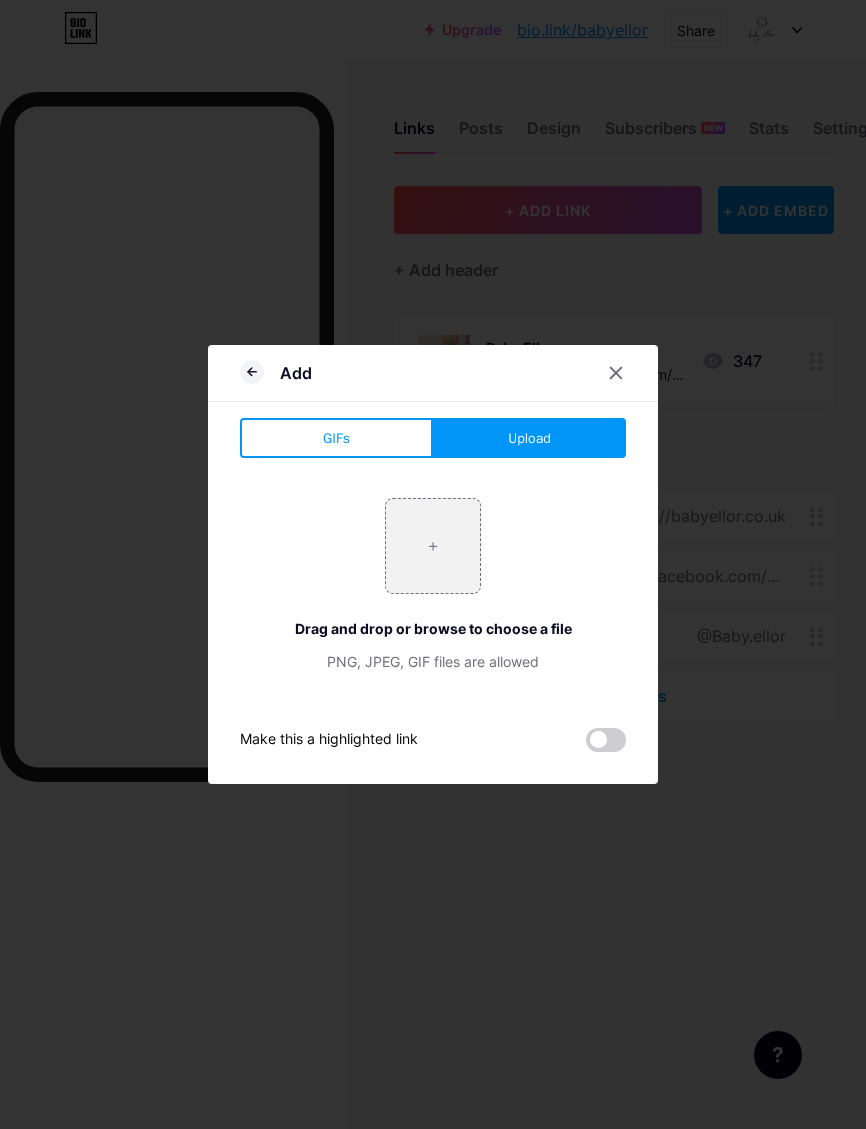 click at bounding box center [433, 546] 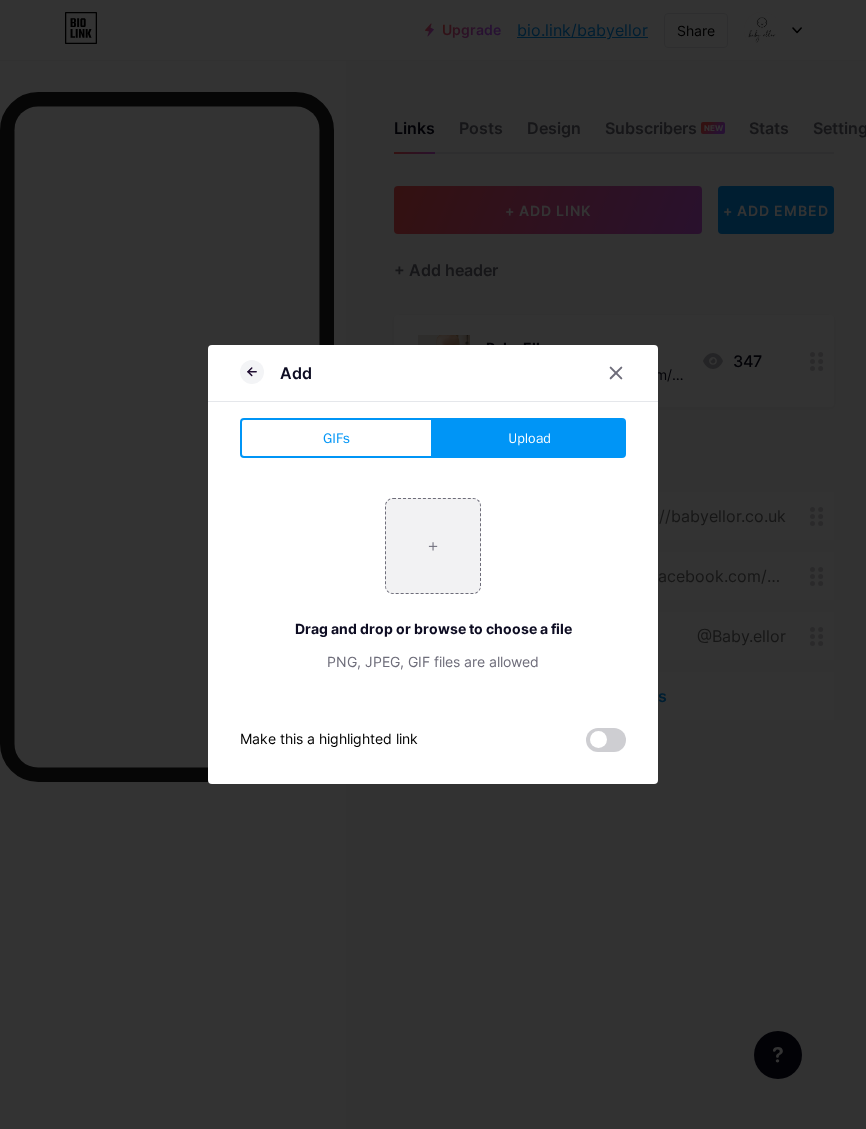 click at bounding box center (433, 546) 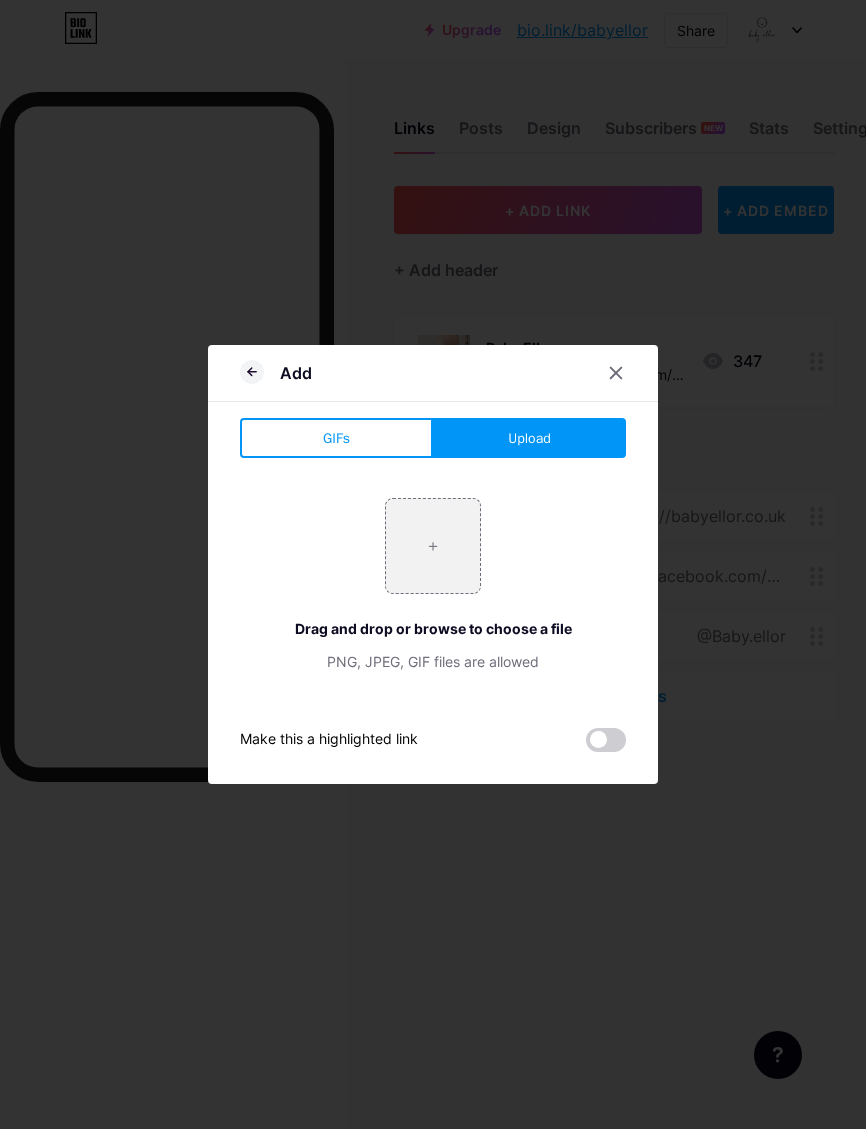 click on "Upload" at bounding box center (529, 438) 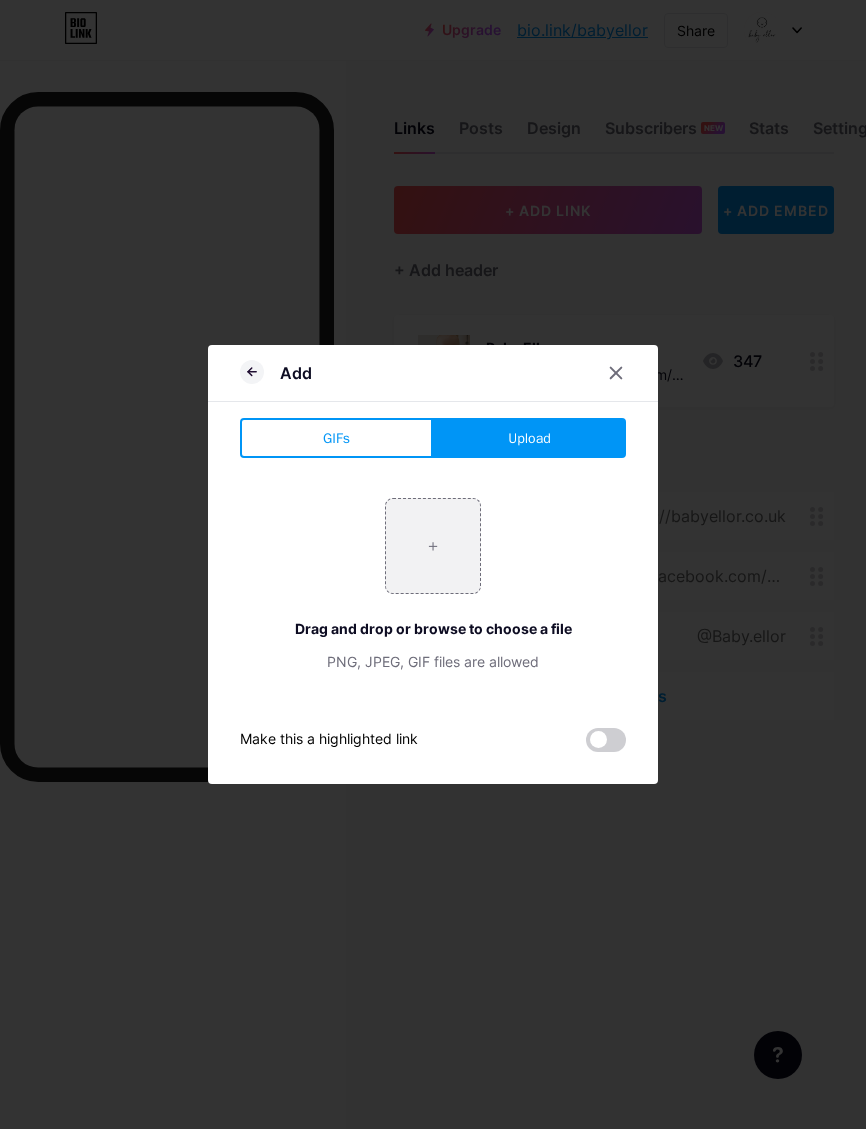 type on "C:\fakepath\IMG_6132.png" 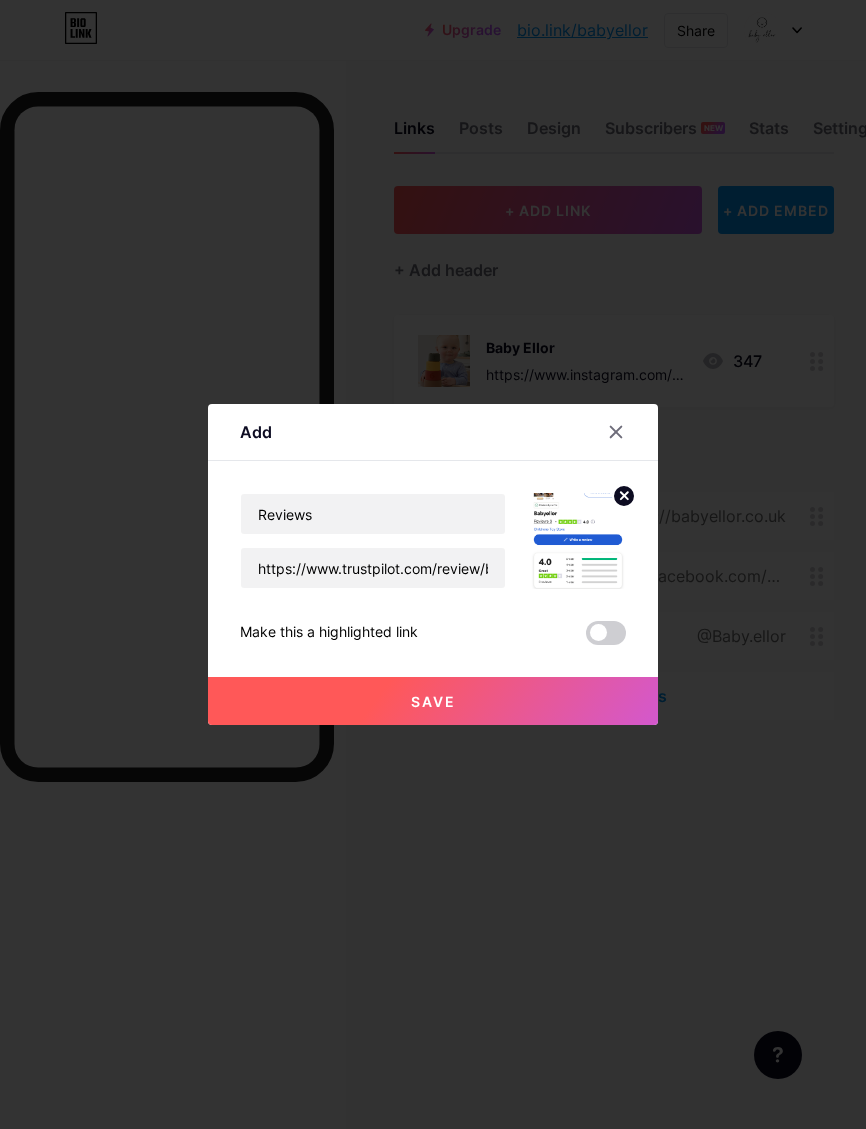click at bounding box center [578, 541] 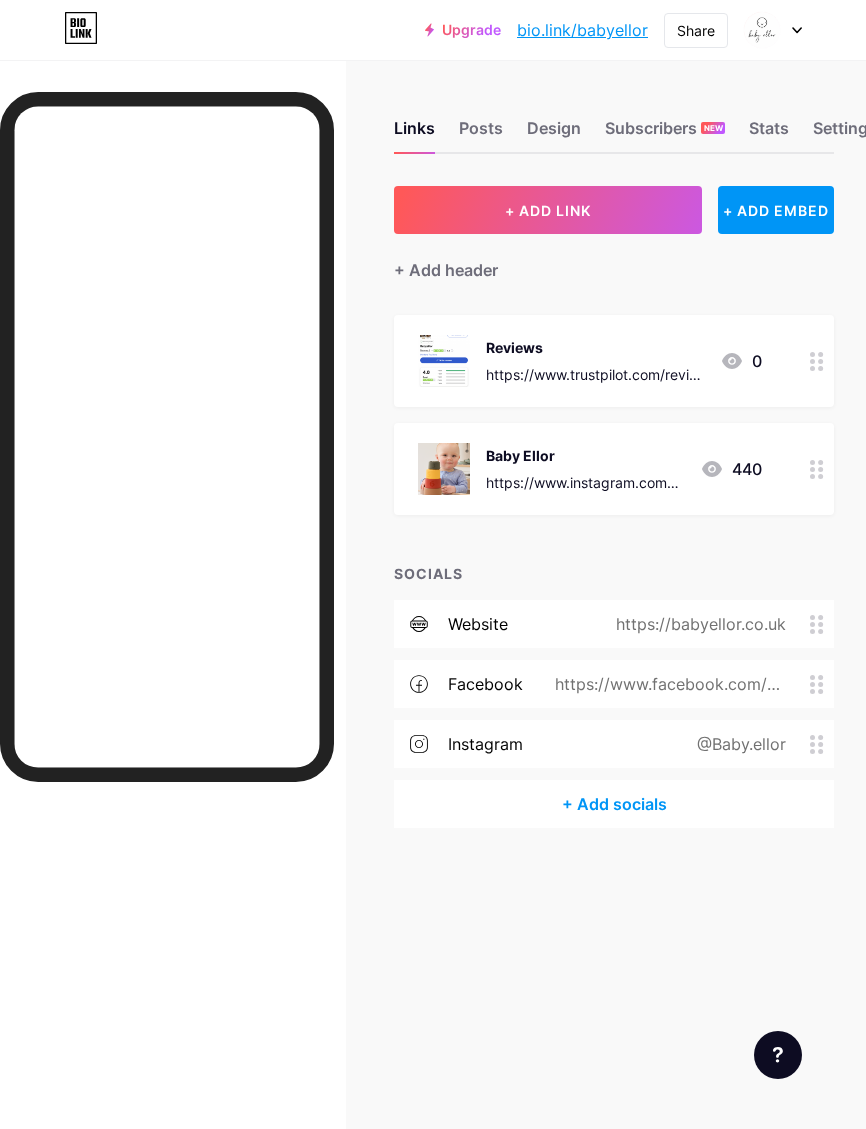 click on "+ ADD LINK" at bounding box center (548, 210) 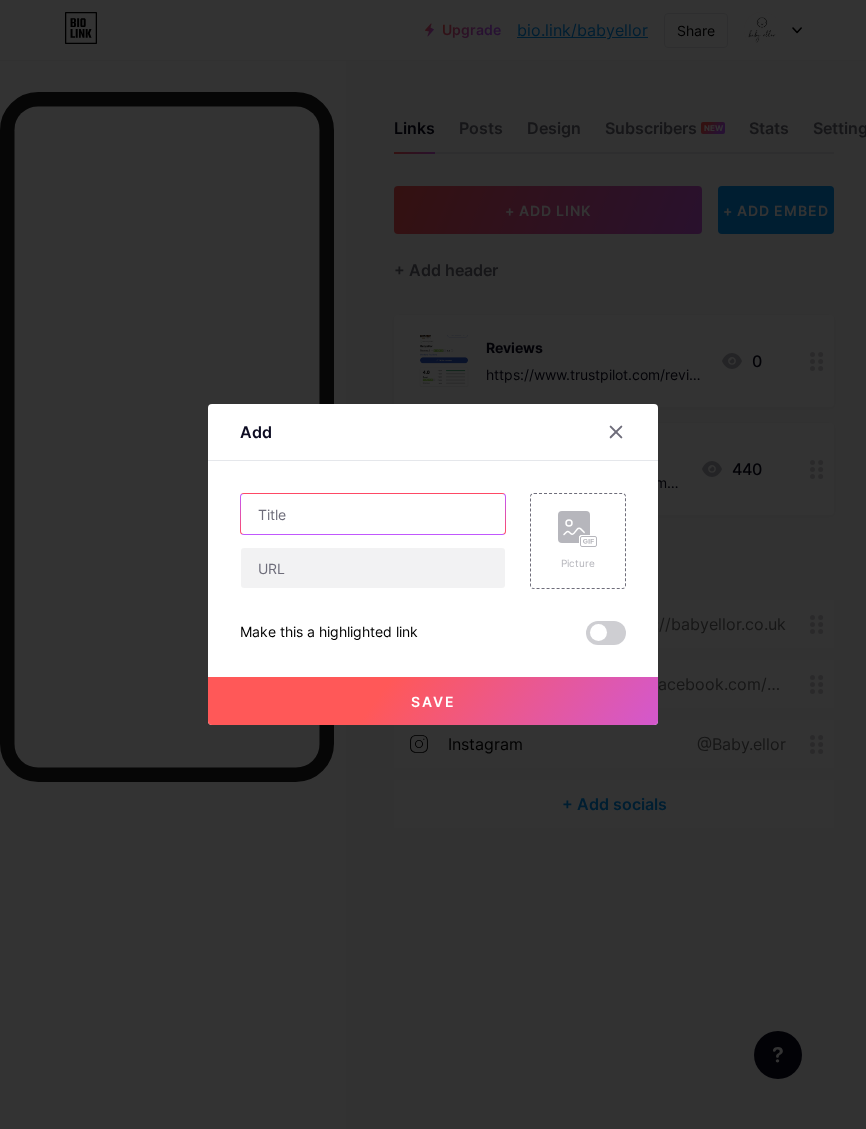 click at bounding box center [373, 514] 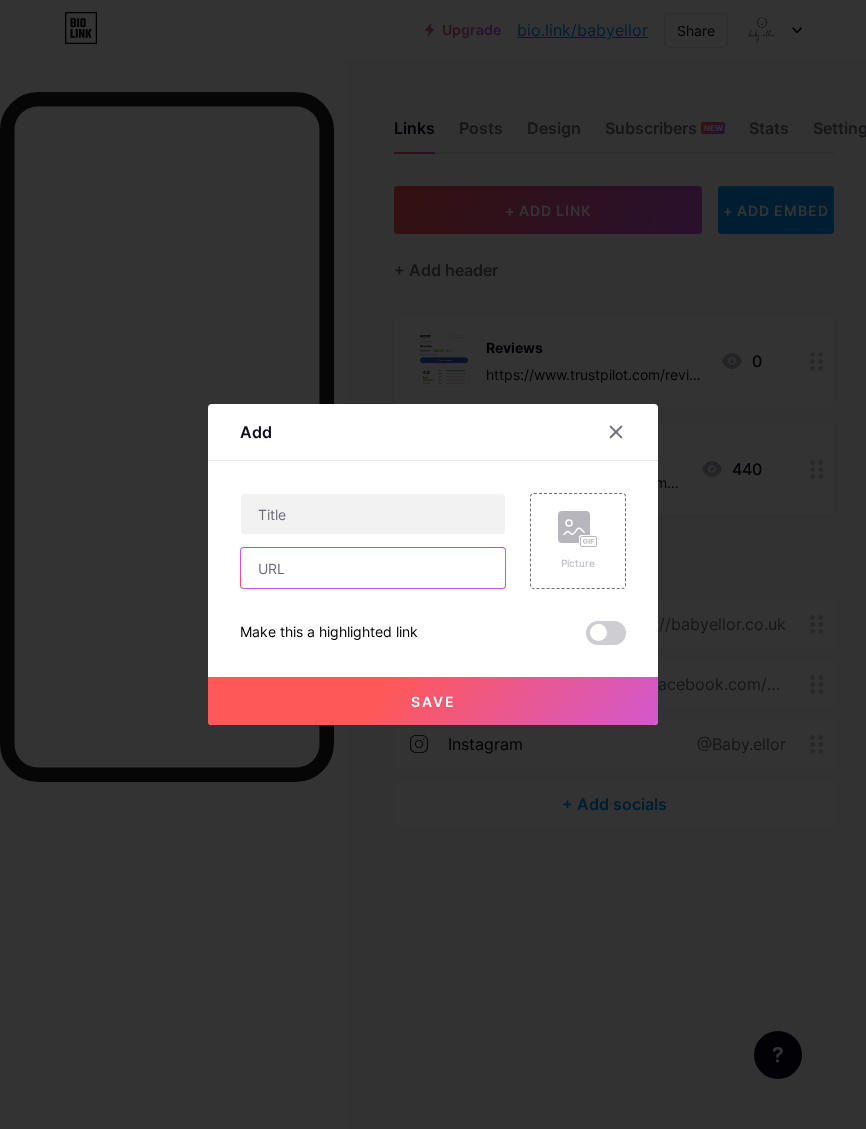 click at bounding box center [373, 568] 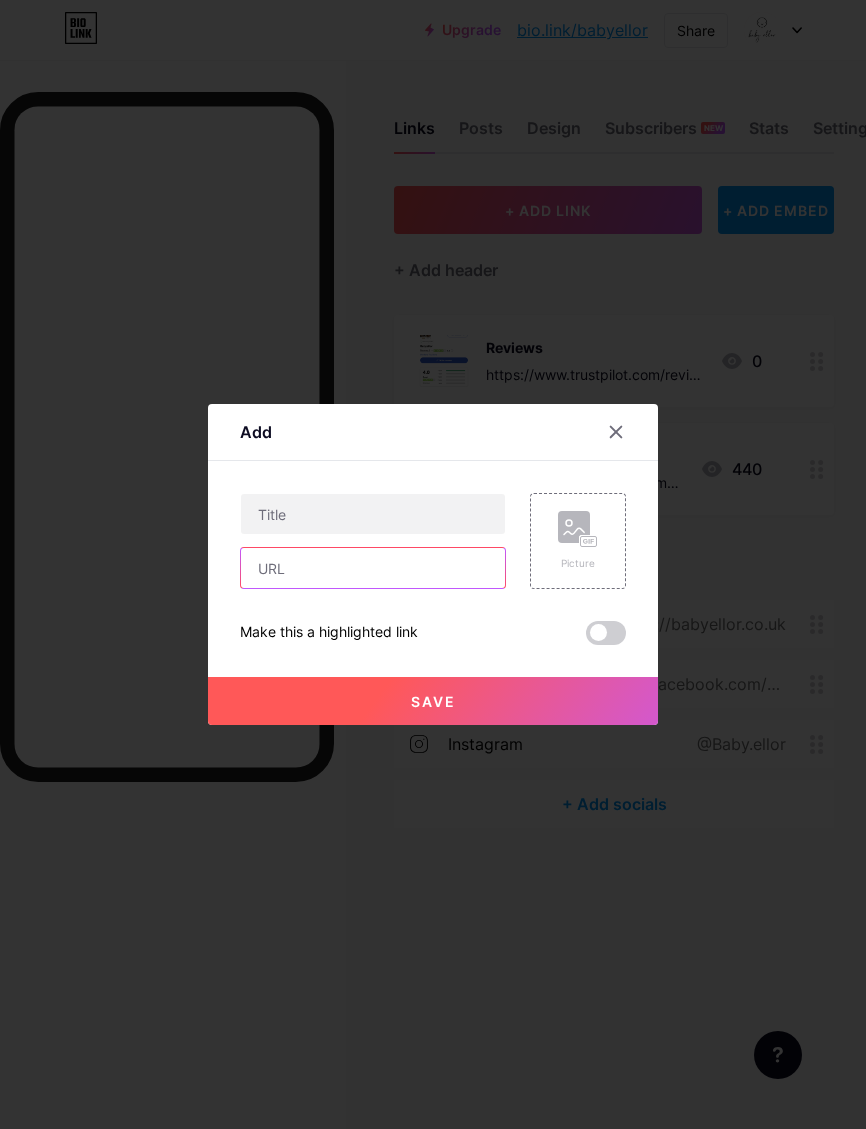 paste on "https://babyellor.co.uk/blogs/news" 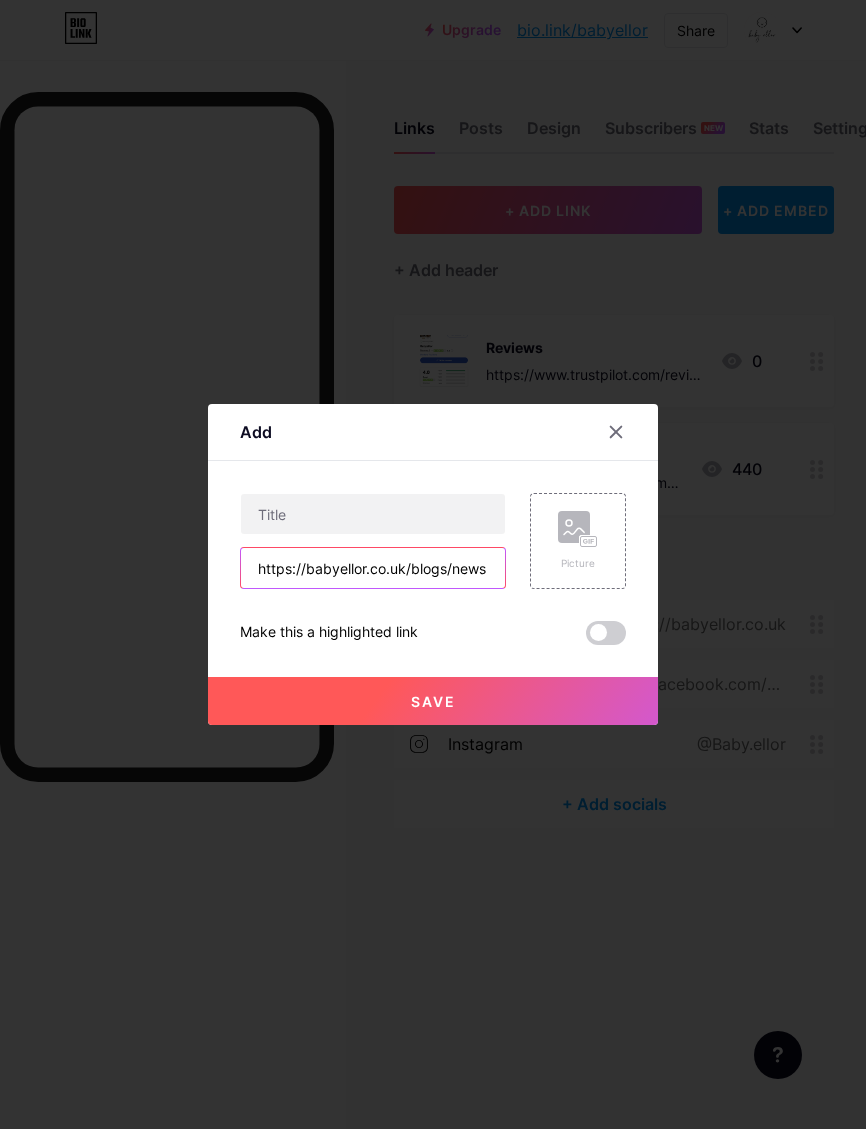 type on "https://babyellor.co.uk/blogs/news" 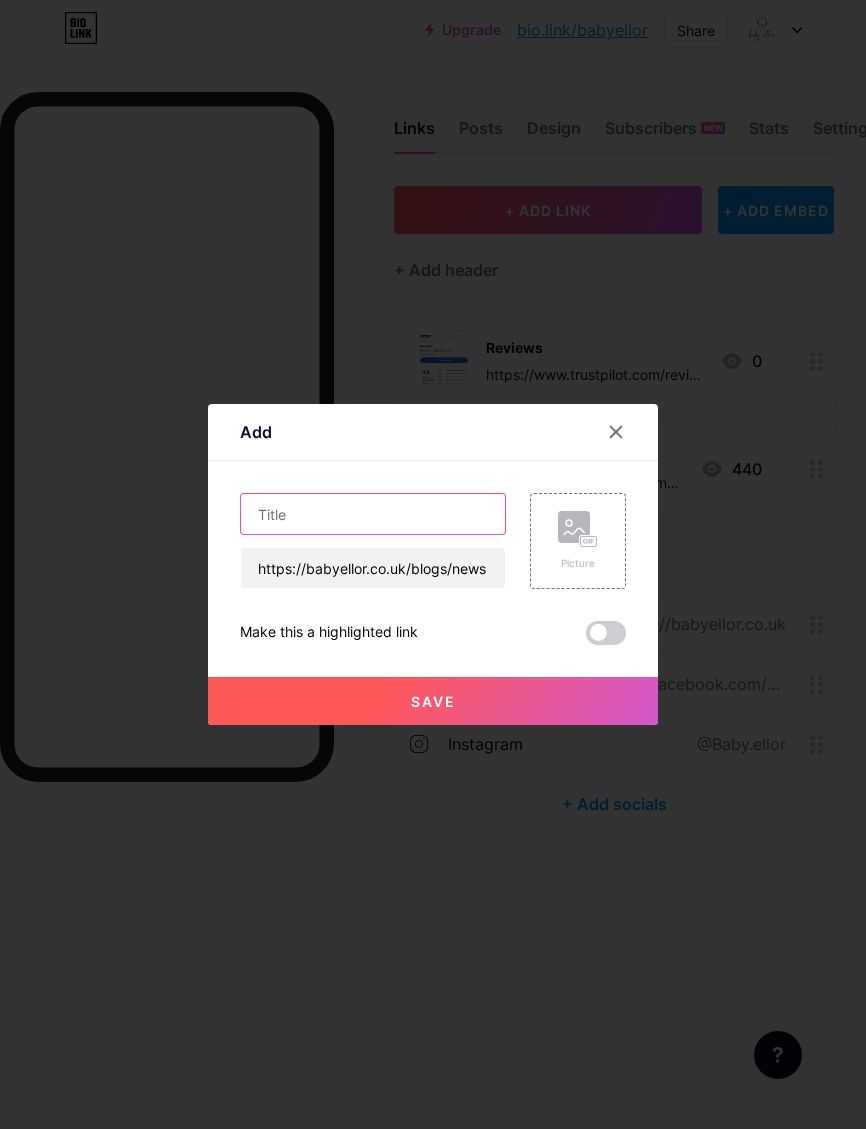 click at bounding box center [373, 514] 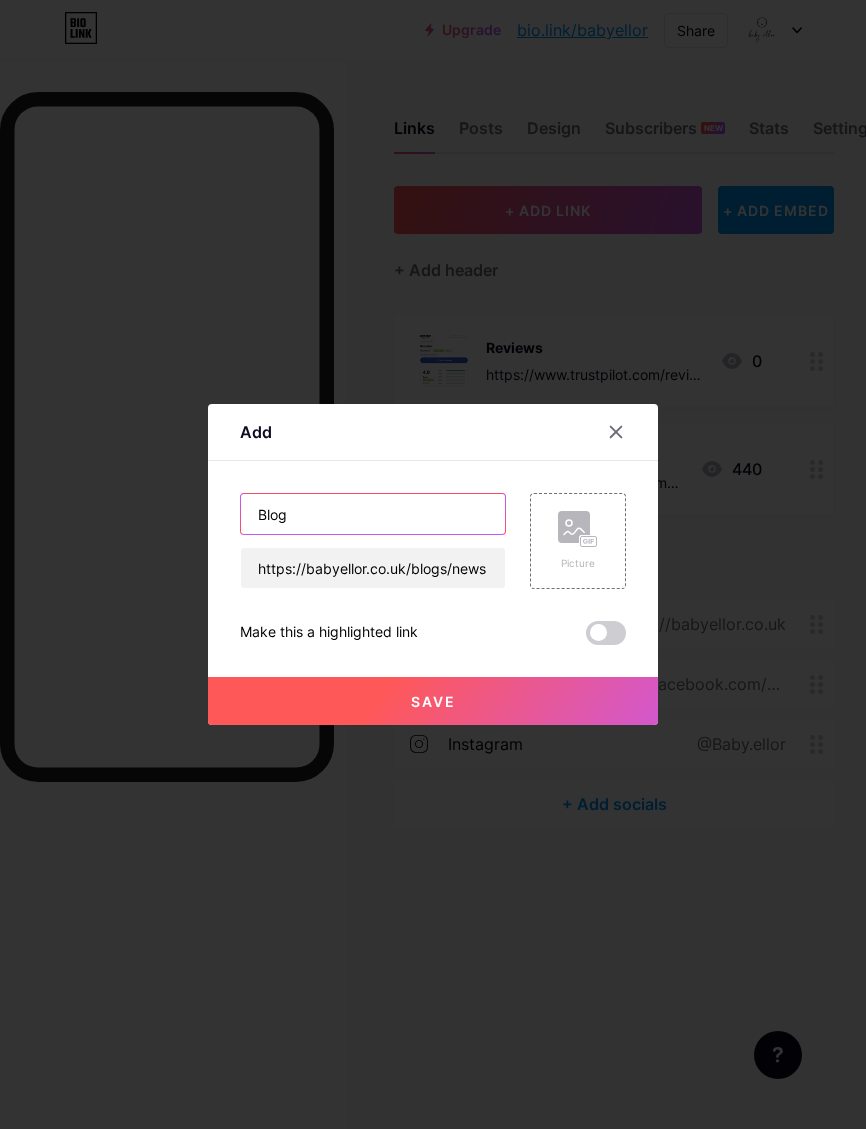 type on "Blog P" 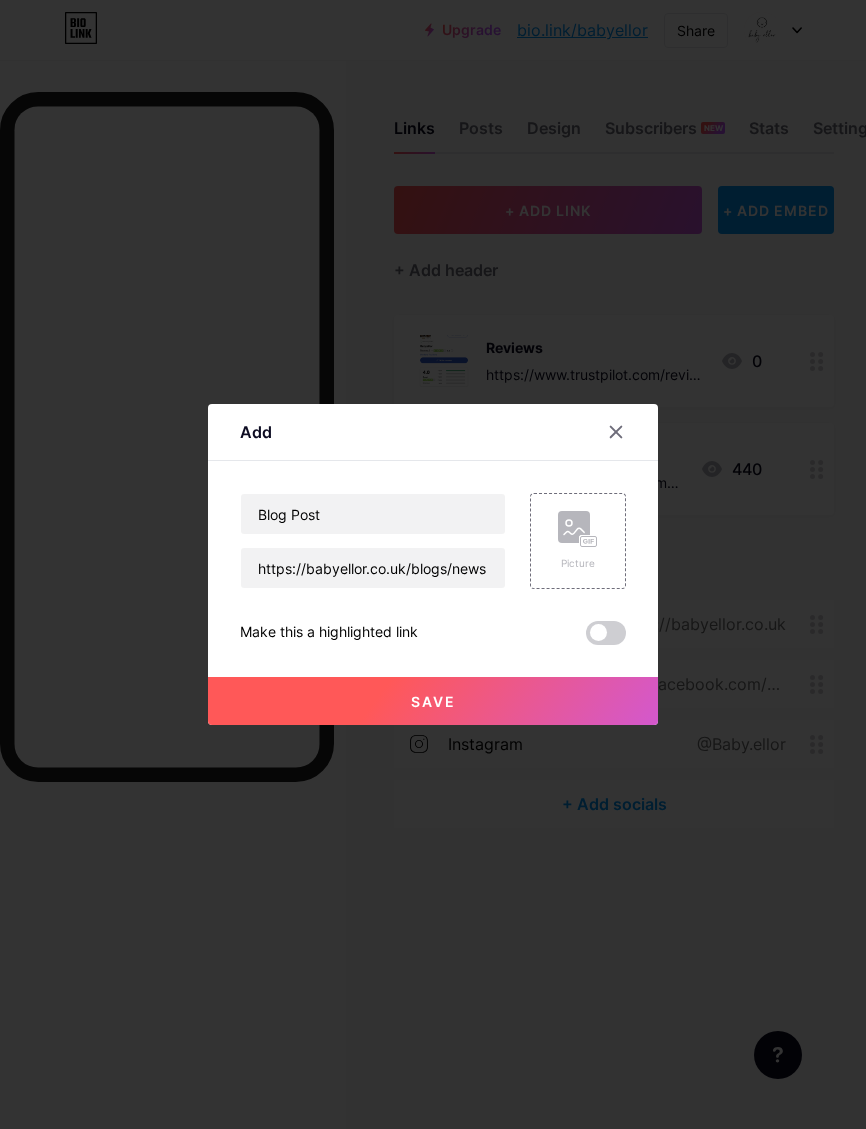 click at bounding box center (578, 529) 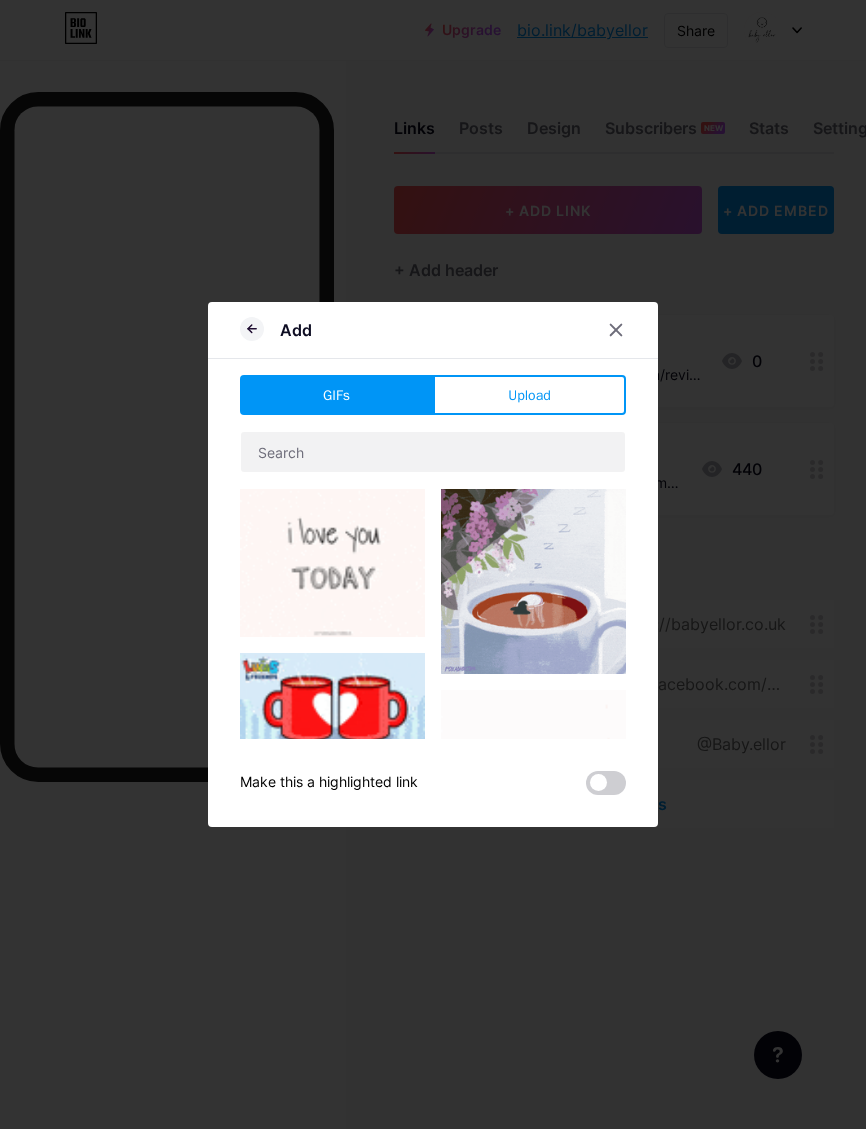 click on "Upload" at bounding box center [529, 395] 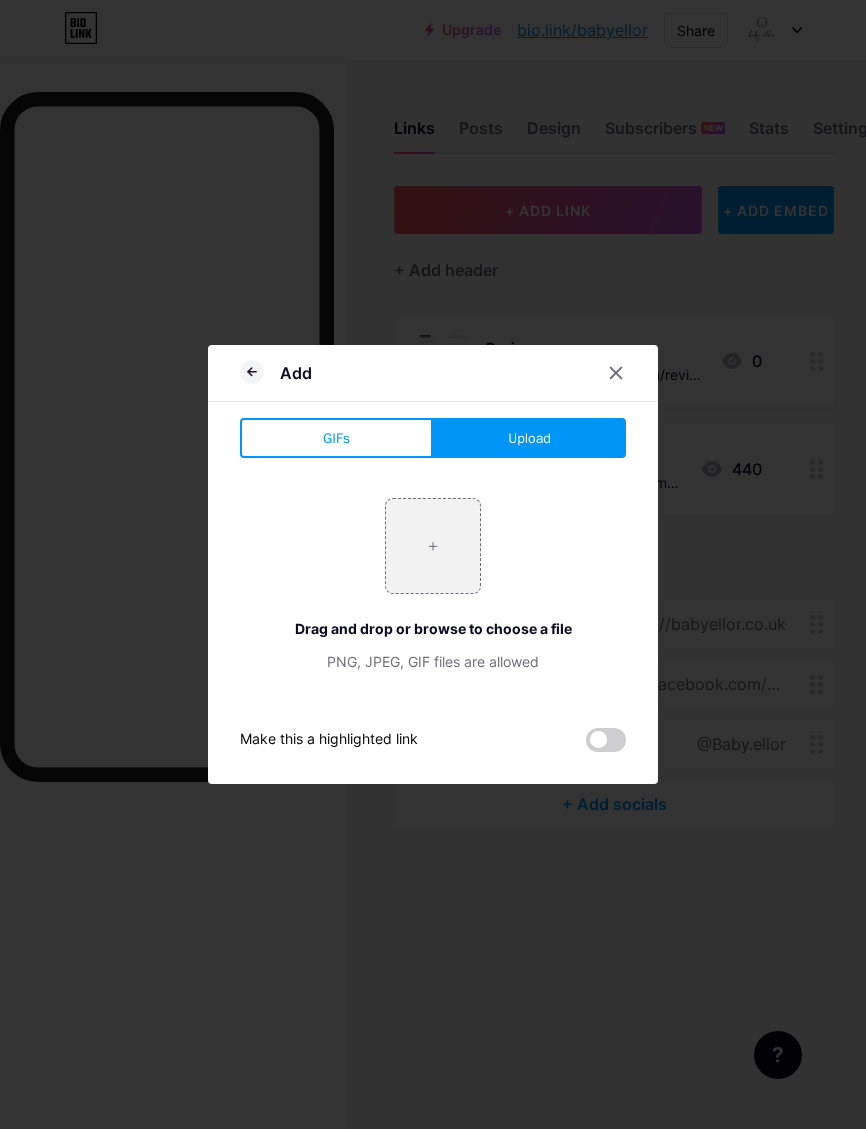 click at bounding box center (433, 546) 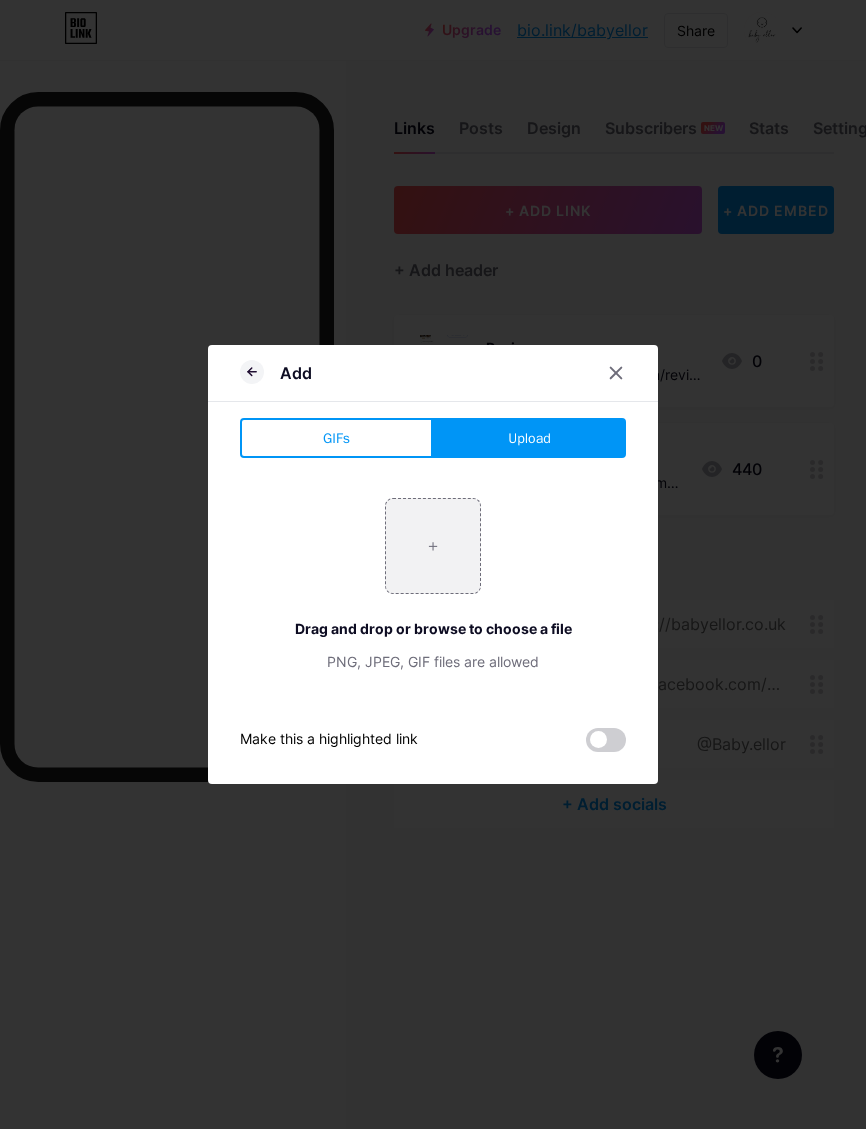 type on "C:\fakepath\IMG_1201.png" 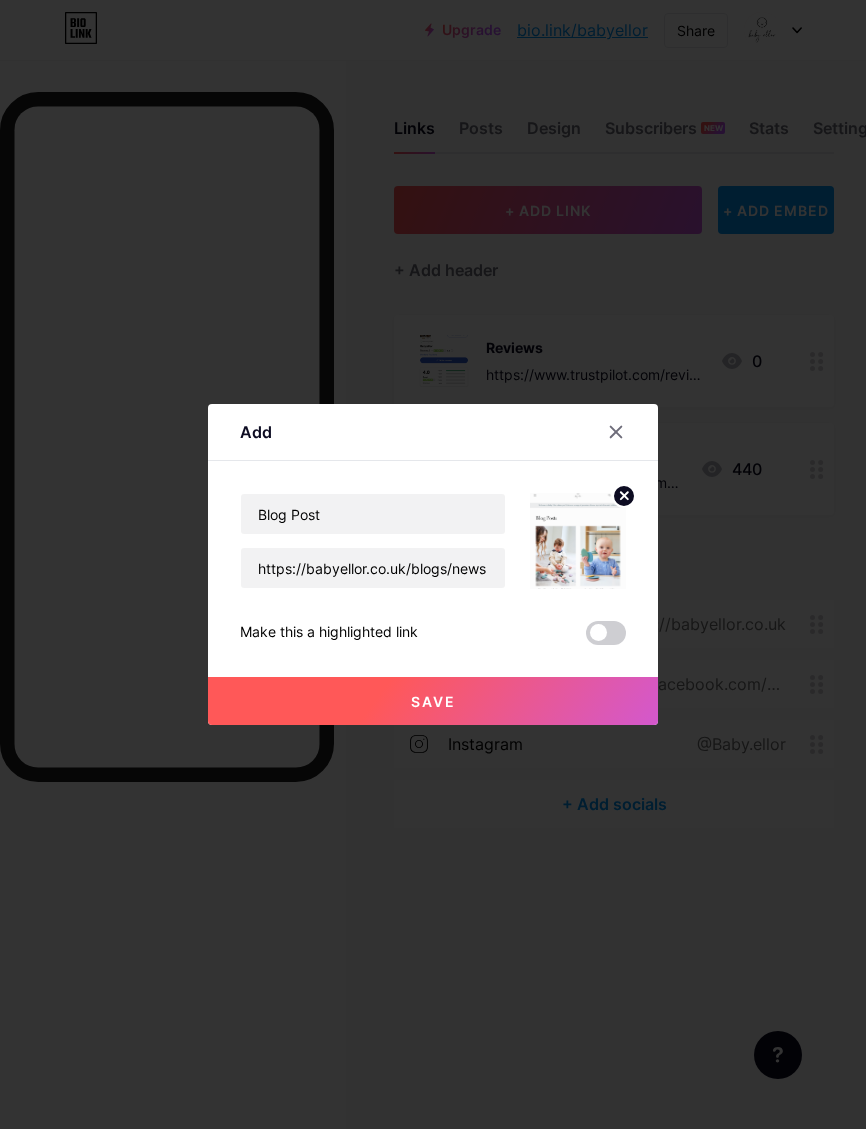 click on "Save" at bounding box center [433, 701] 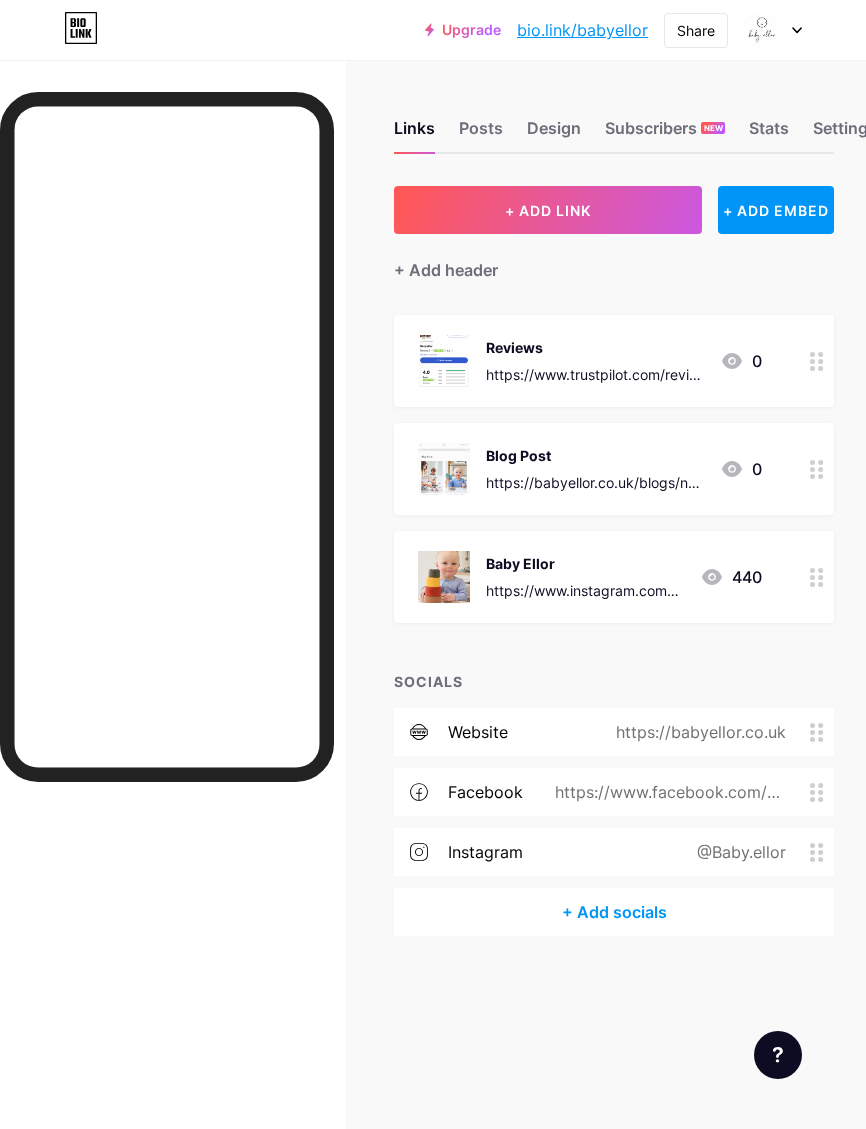 click on "Baby Ellor" at bounding box center [595, 347] 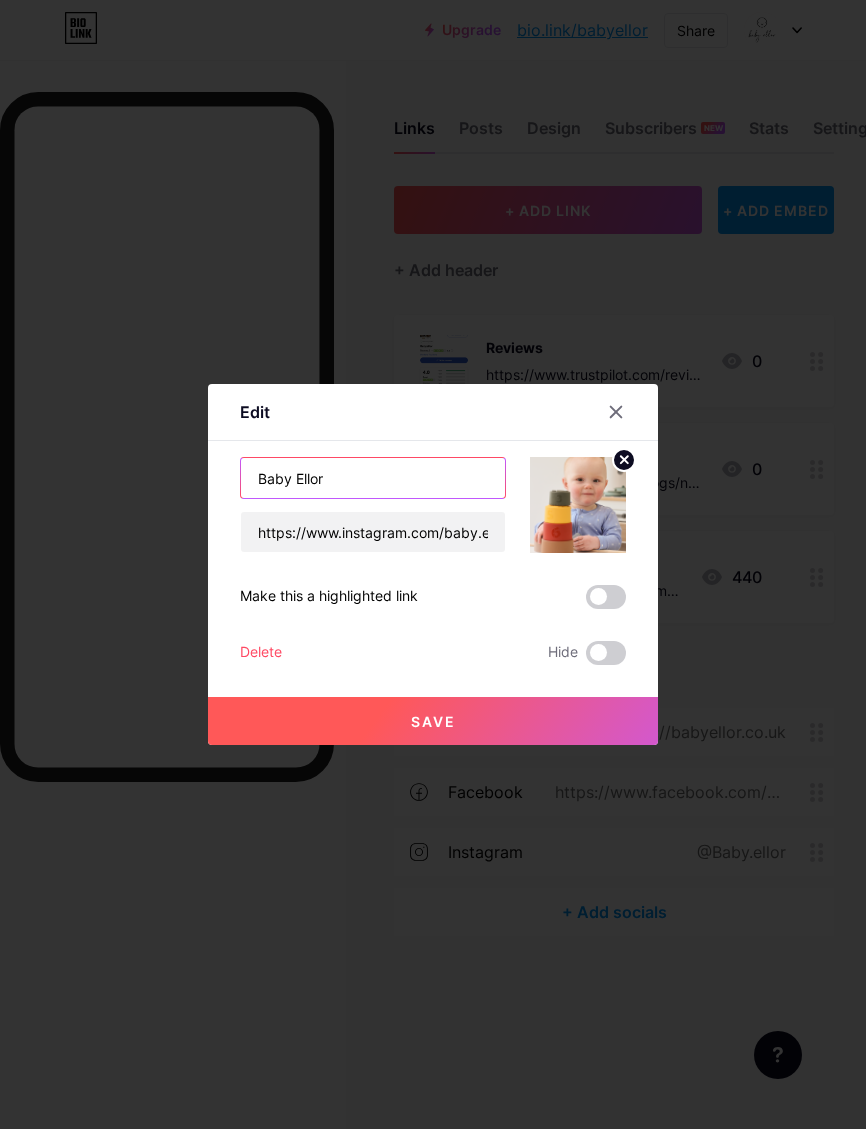 click on "Baby Ellor" at bounding box center [373, 478] 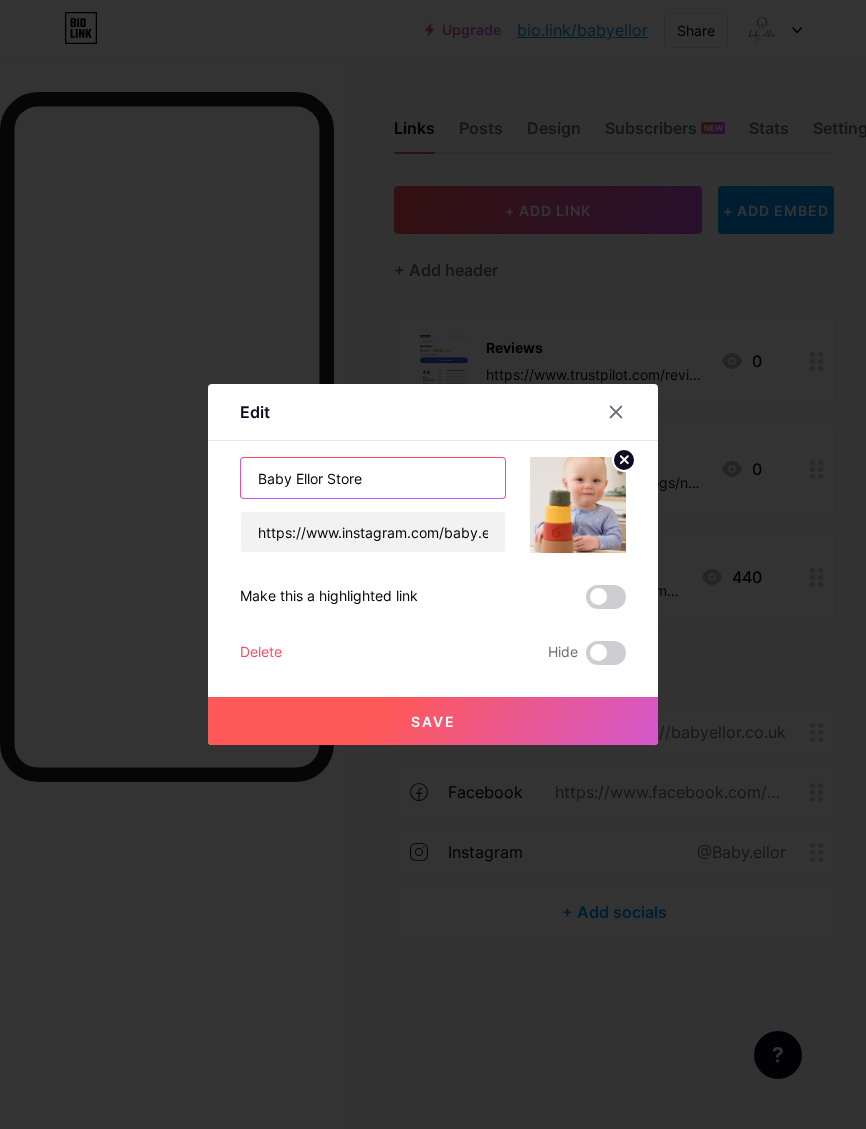 type on "Baby Ellor Store" 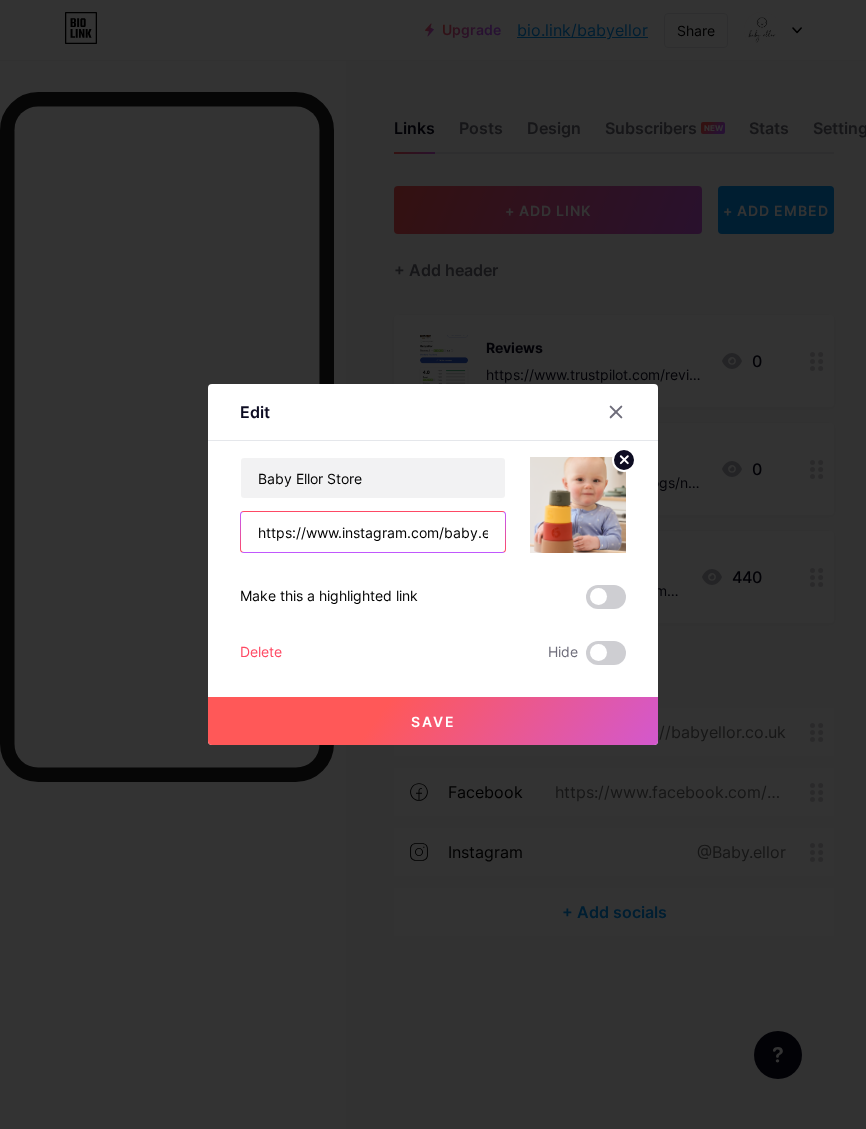 click on "https://www.instagram.com/baby.ellor/" at bounding box center [373, 532] 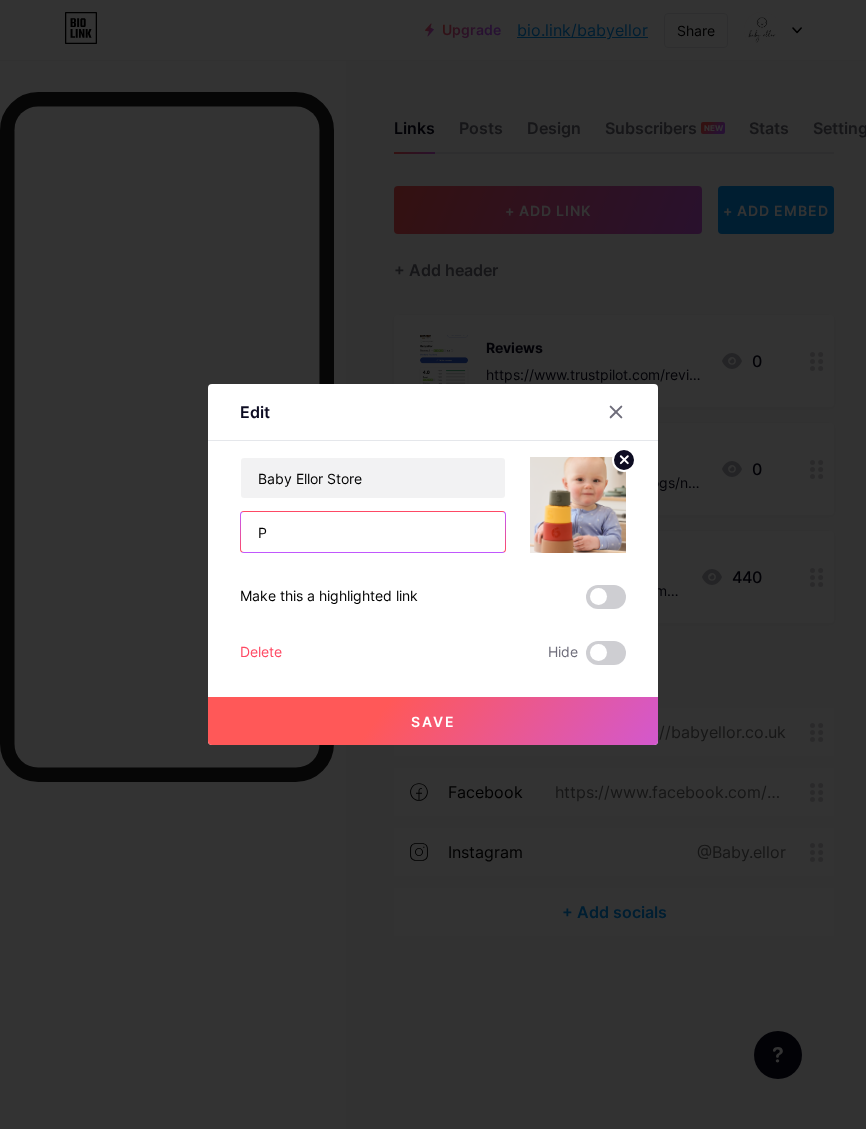 click on "P" at bounding box center (373, 532) 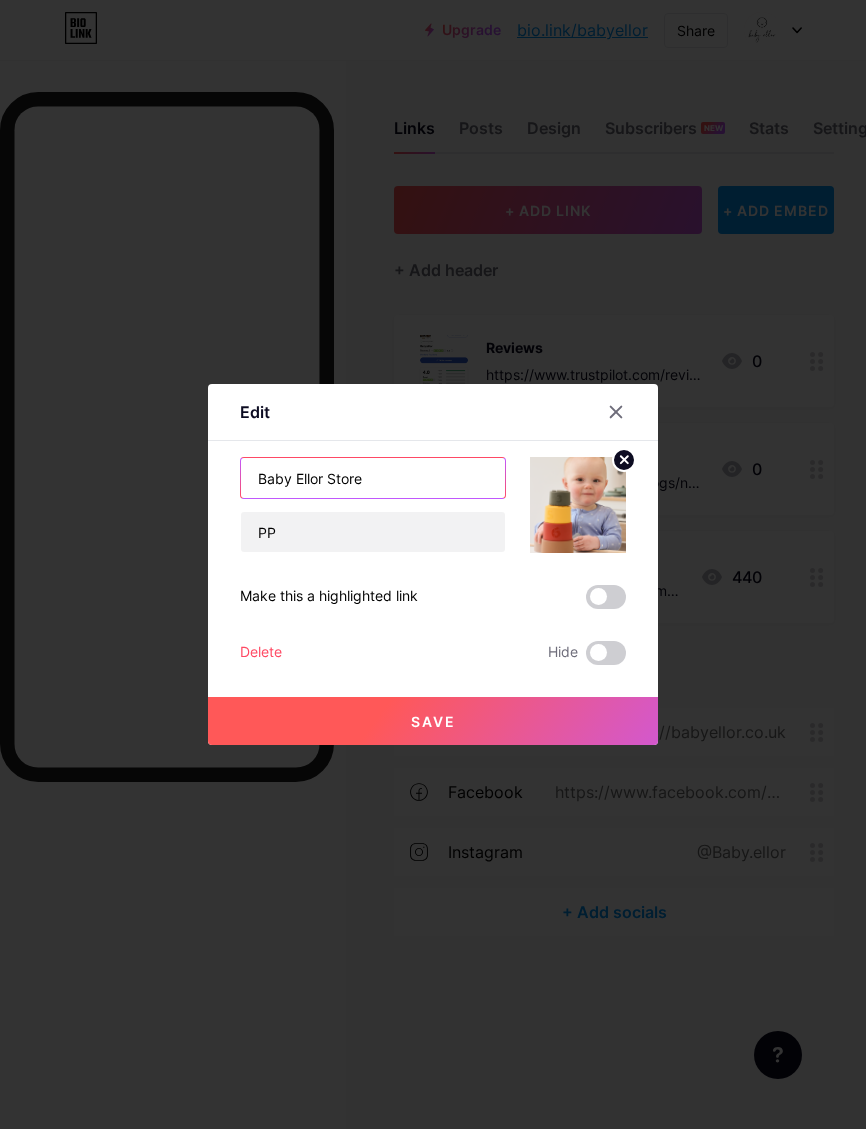 click on "Baby Ellor Store" at bounding box center (373, 478) 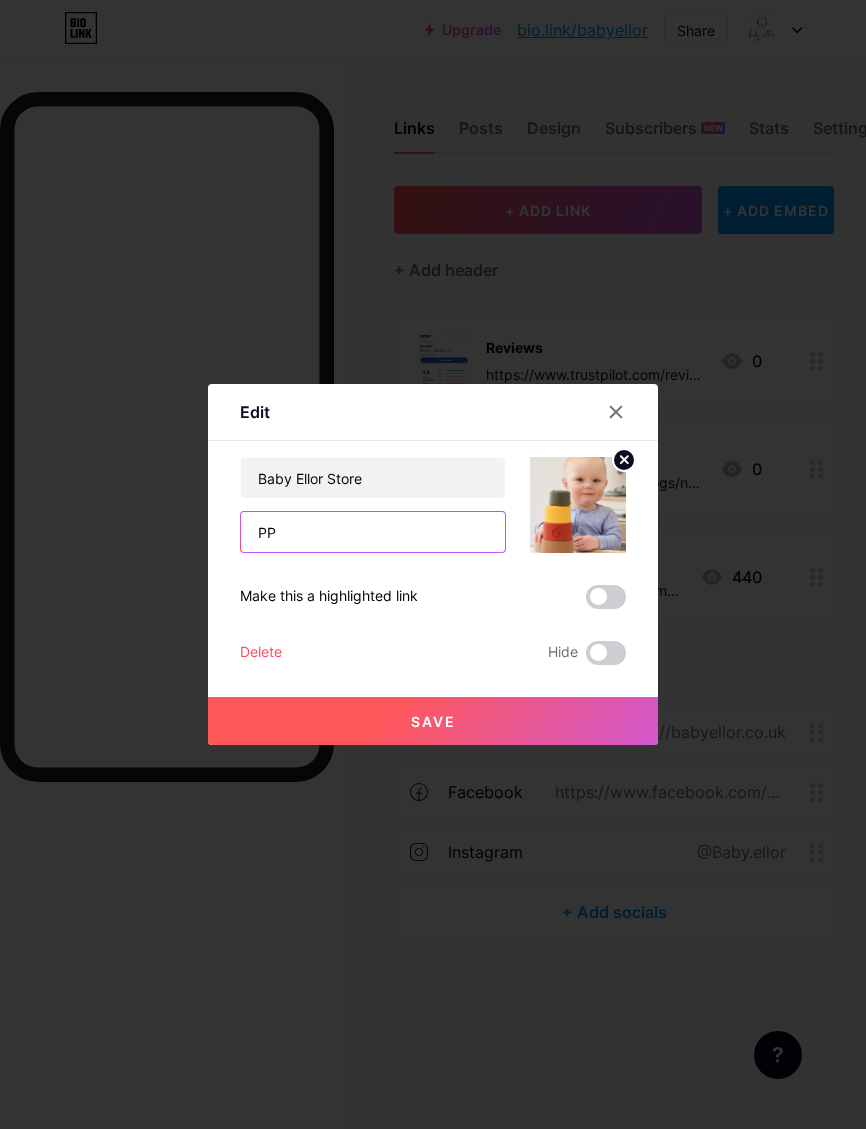 click on "PP" at bounding box center [373, 532] 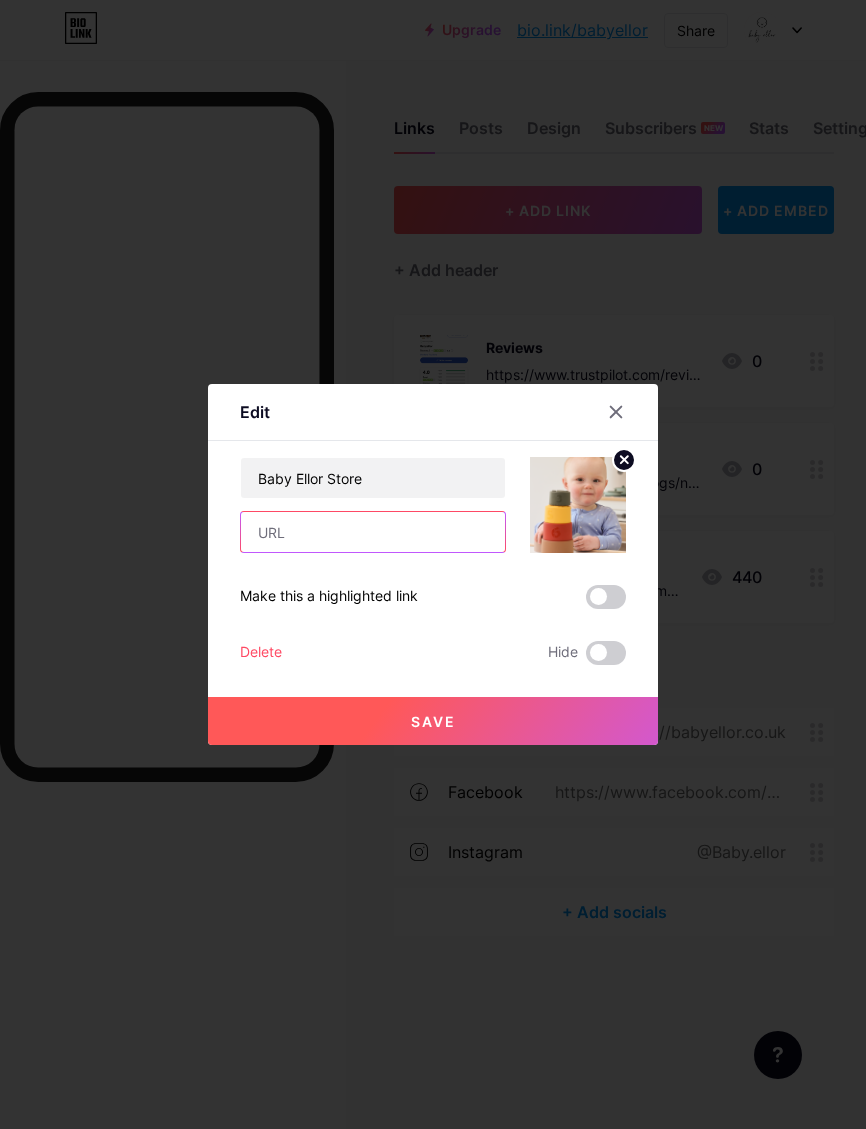 click at bounding box center (373, 532) 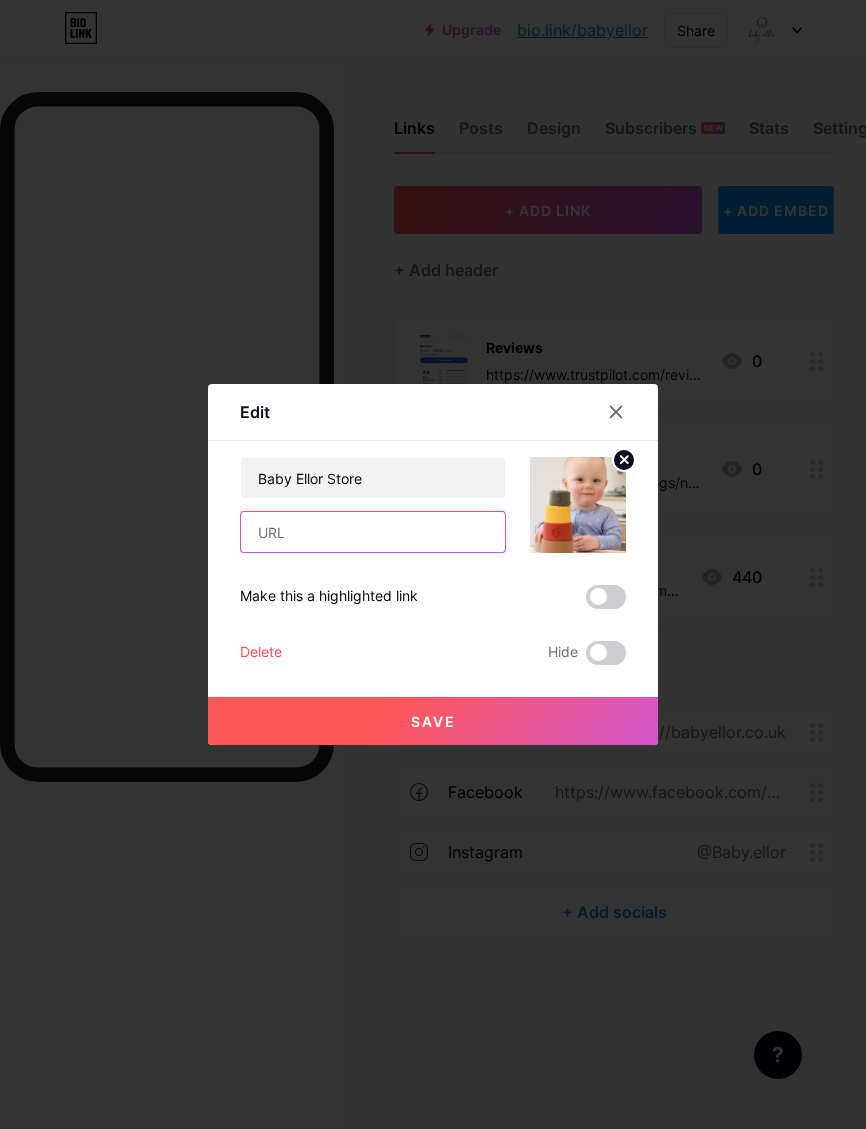 paste on "https://babyellor.co.uk/" 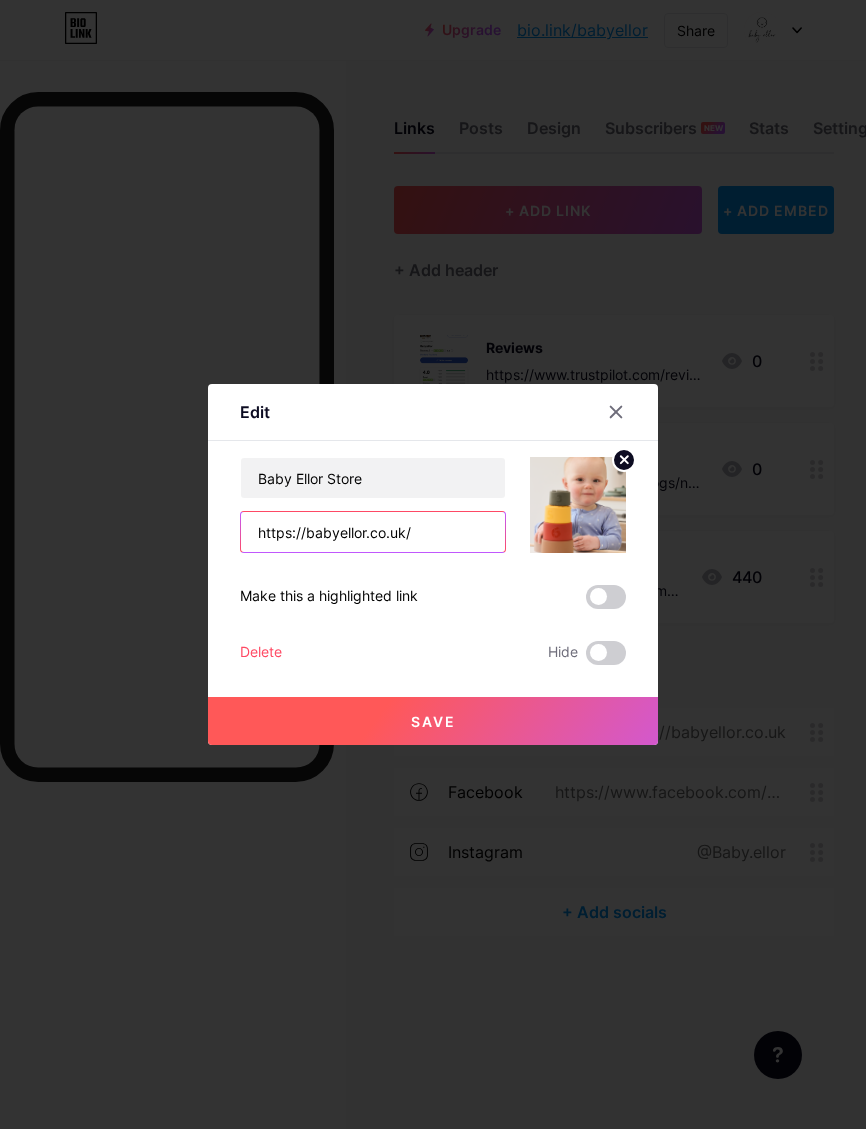 type on "https://babyellor.co.uk/" 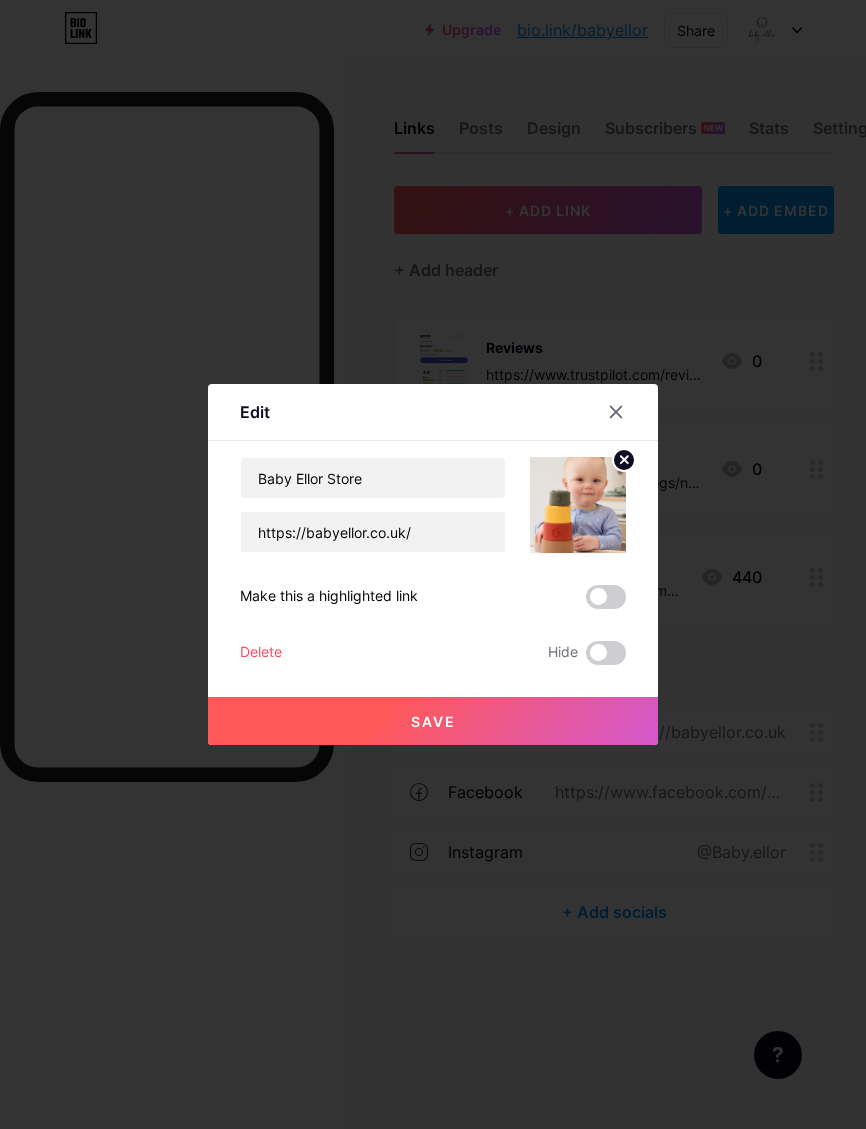 click on "Save" at bounding box center [433, 721] 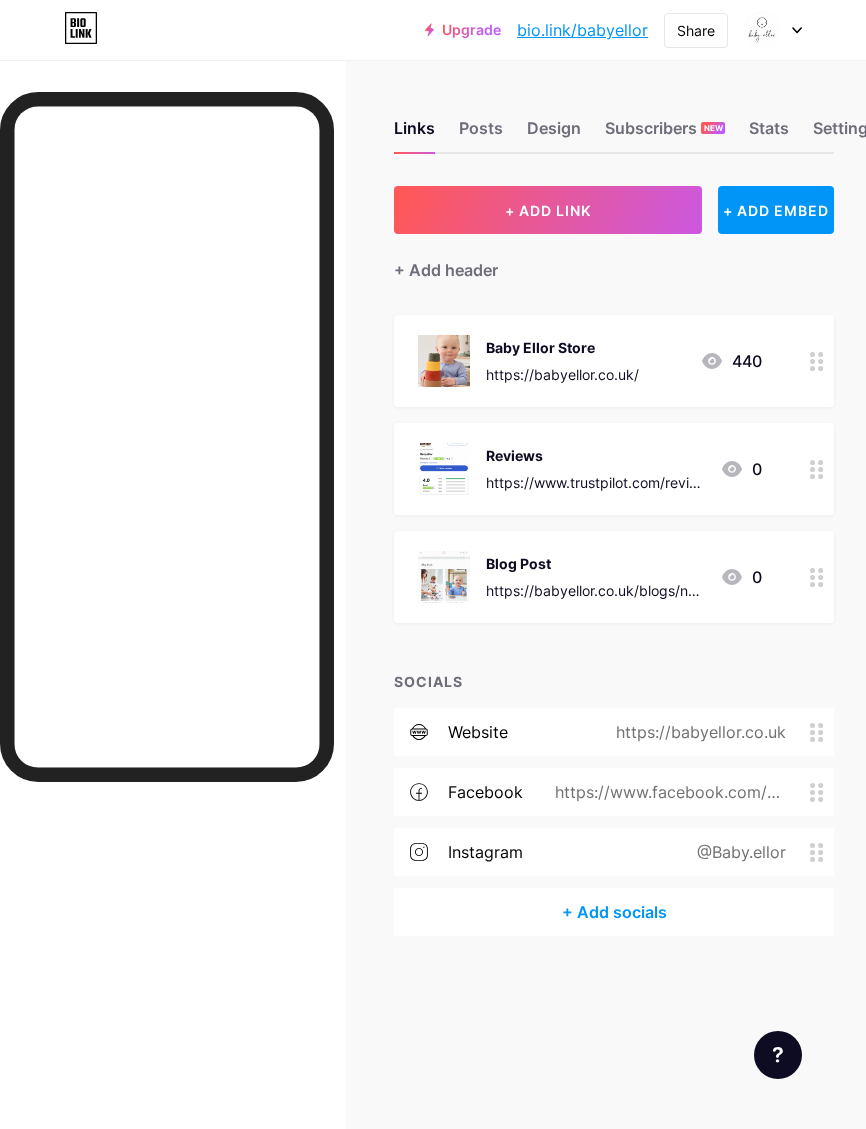 click on "Posts" at bounding box center (481, 134) 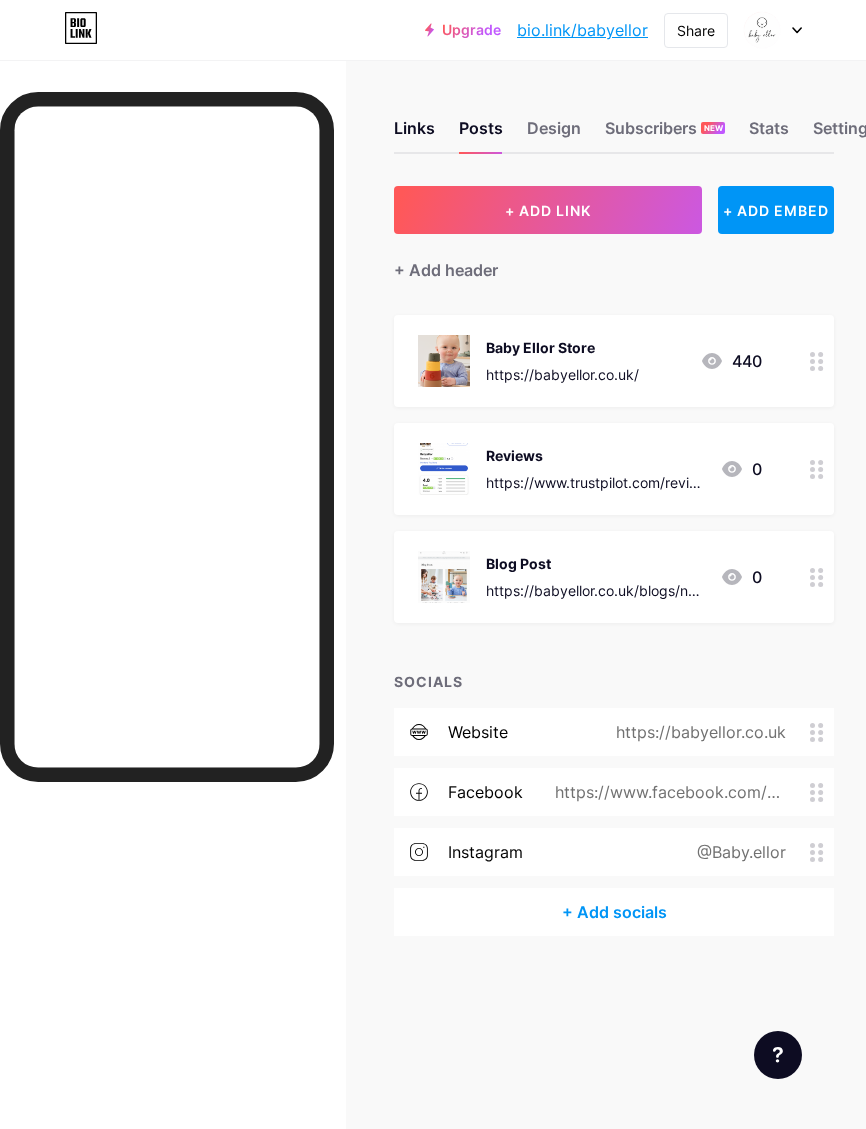 click on "Design" at bounding box center (554, 134) 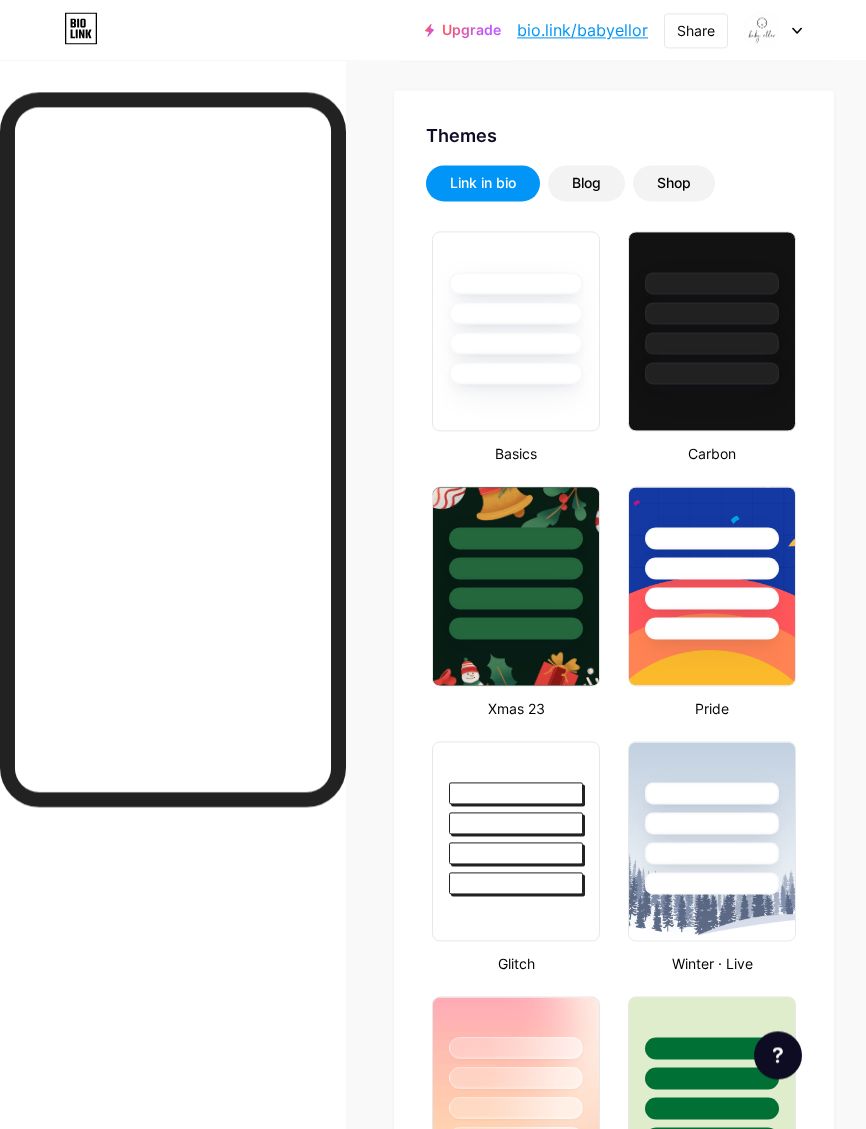 scroll, scrollTop: 498, scrollLeft: 0, axis: vertical 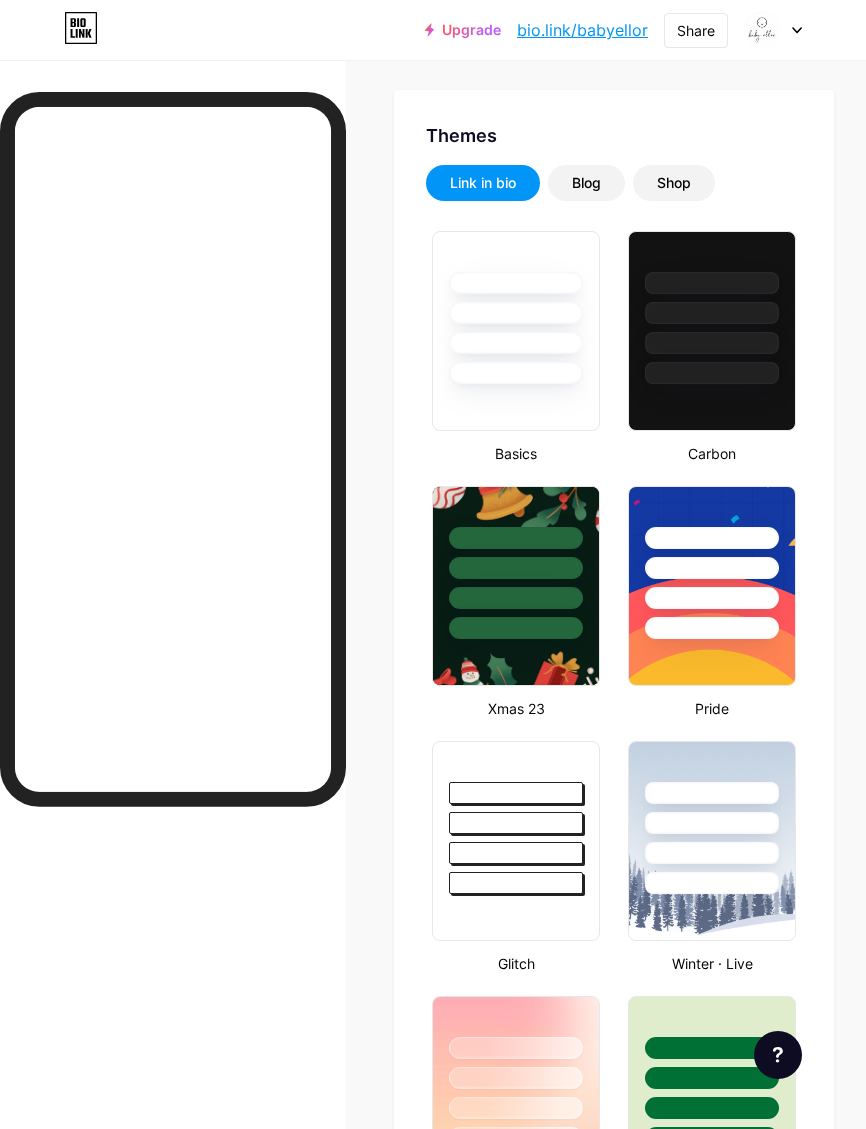 click at bounding box center (516, 313) 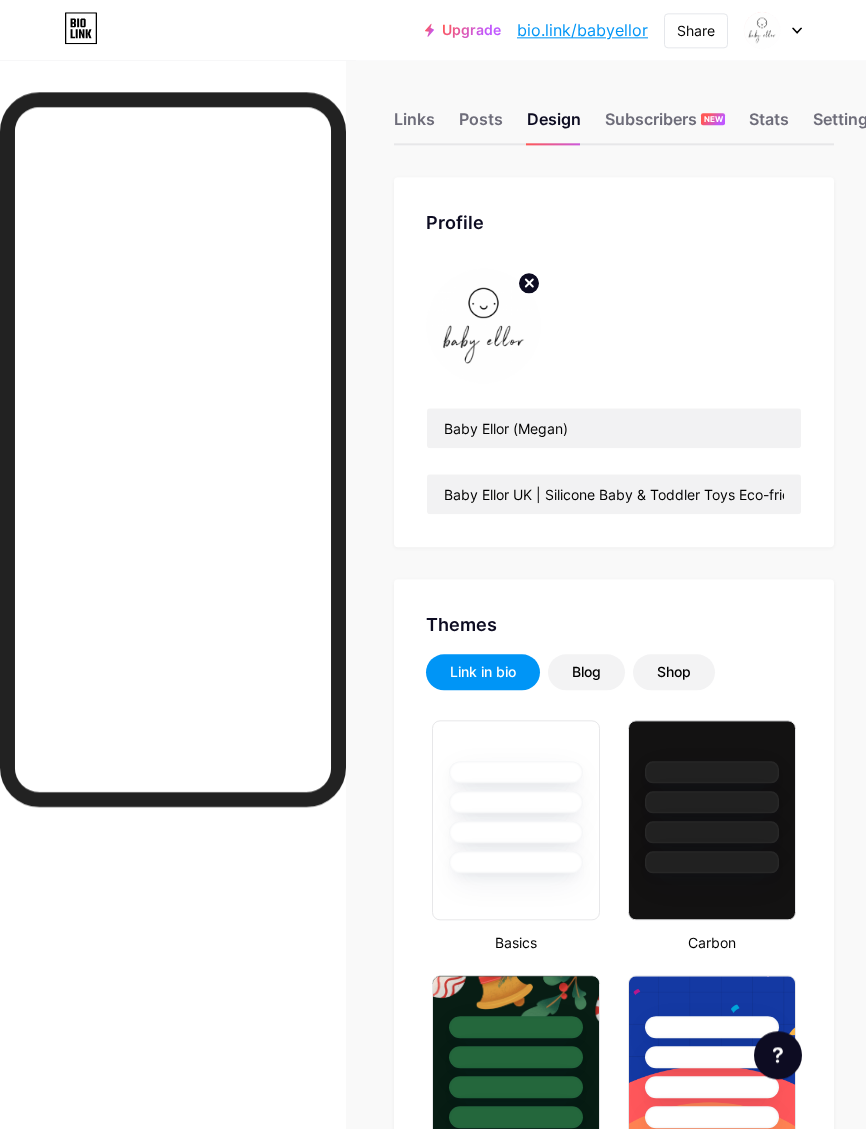 scroll, scrollTop: 0, scrollLeft: 0, axis: both 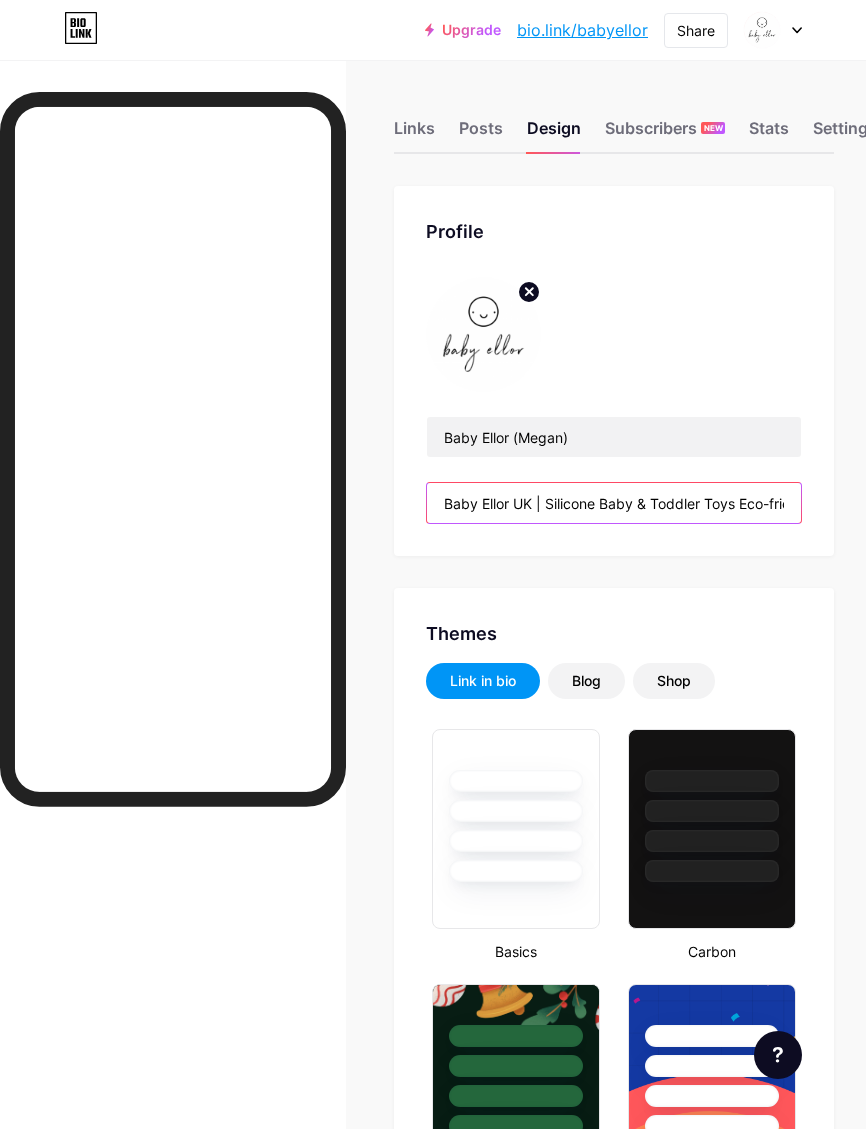 click on "Baby Ellor UK | Silicone Baby & Toddler Toys Eco-friendly play for little explorers 🌿UK small biz ✨Mum of 2 & former EYFS practitioner, sharing play & learning ideas 💛 Follow for playful inspo!" at bounding box center [614, 503] 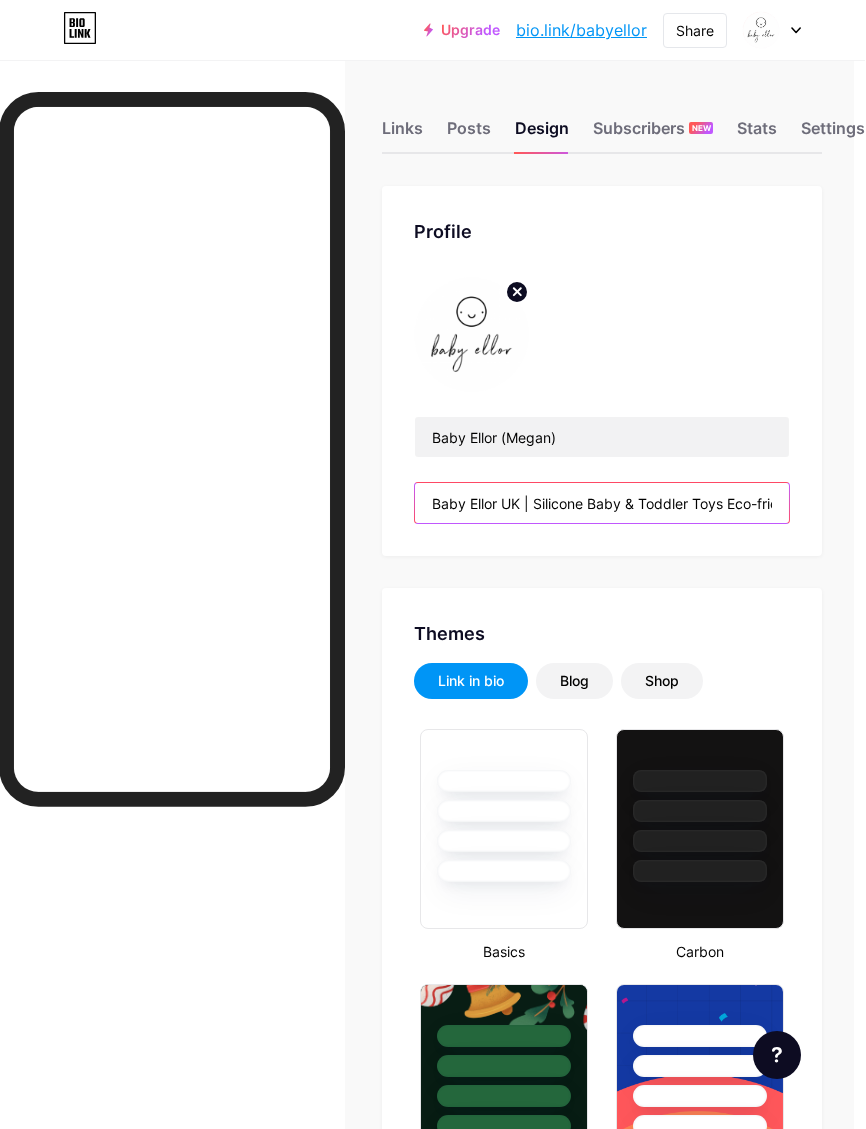 scroll, scrollTop: 0, scrollLeft: 12, axis: horizontal 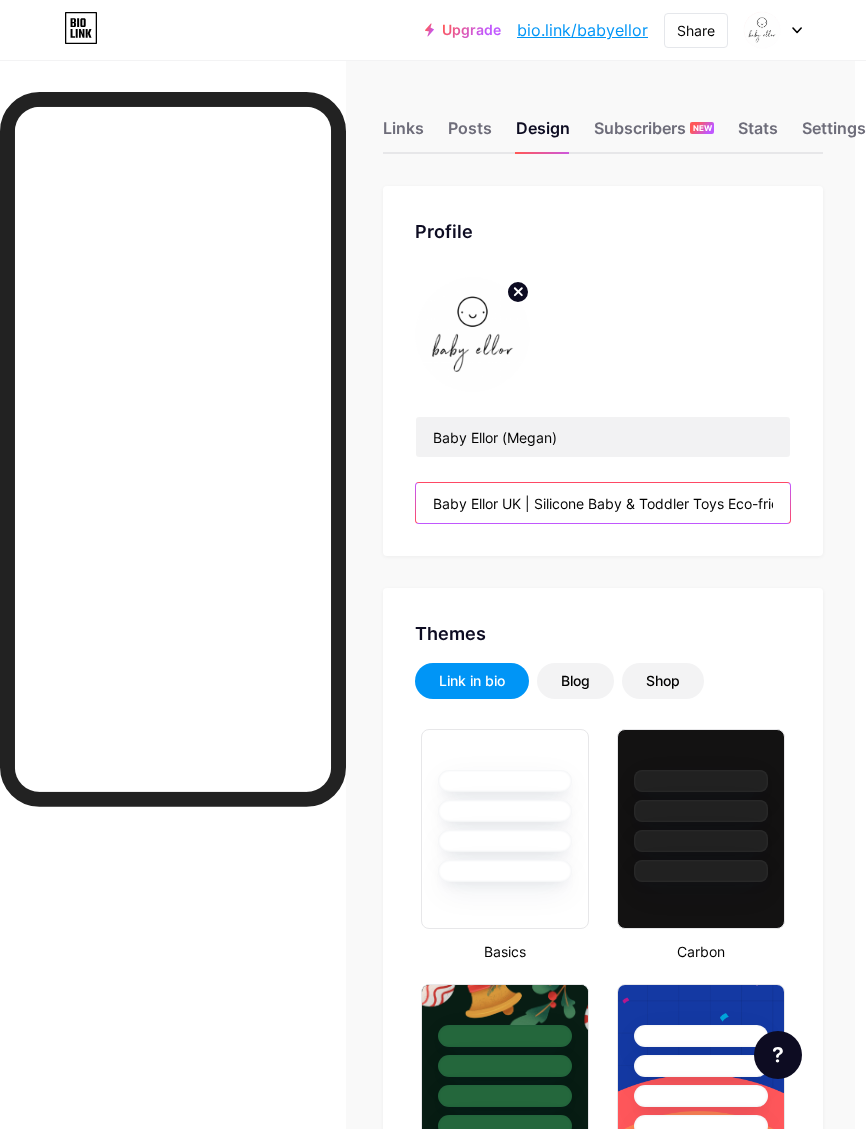 click on "Baby Ellor UK | Silicone Baby & Toddler Toys Eco-friendly play for little explorers 🌿UK small biz ✨Mum of 2 & former EYFS practitioner, sharing play & learning ideas 💛 Follow for playful inspo!" at bounding box center (603, 503) 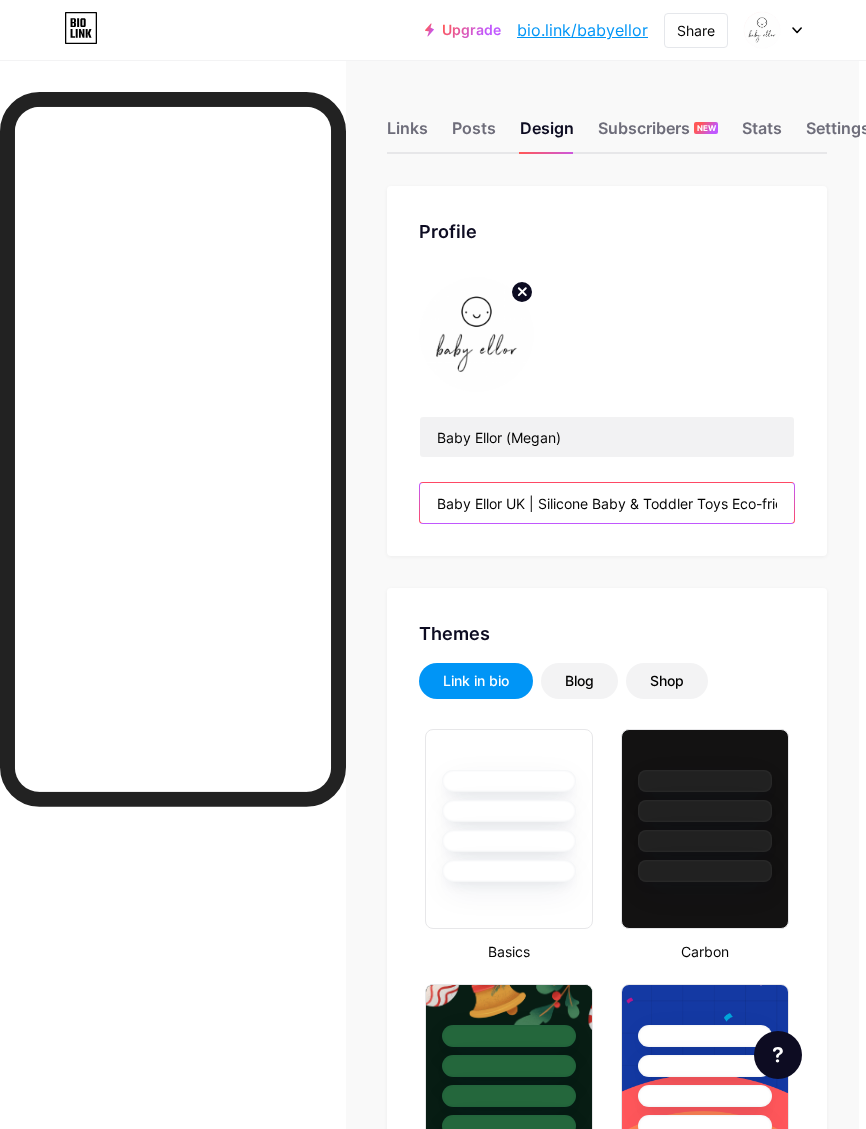 scroll, scrollTop: 0, scrollLeft: 6, axis: horizontal 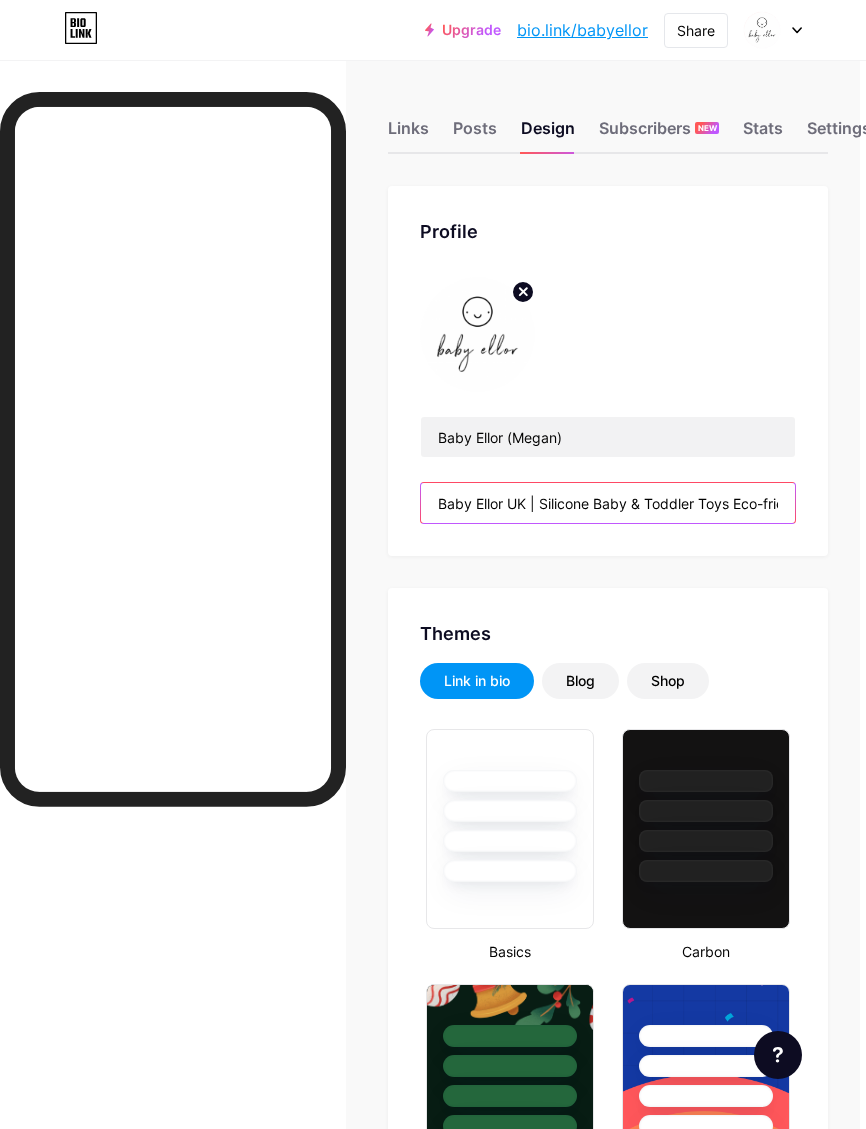 click on "Baby Ellor UK | Silicone Baby & Toddler Toys Eco-friendly play for little explorers 🌿UK small biz ✨Mum of 2 & former EYFS practitioner, sharing play & learning ideas 💛 Follow for playful inspo!" at bounding box center (608, 503) 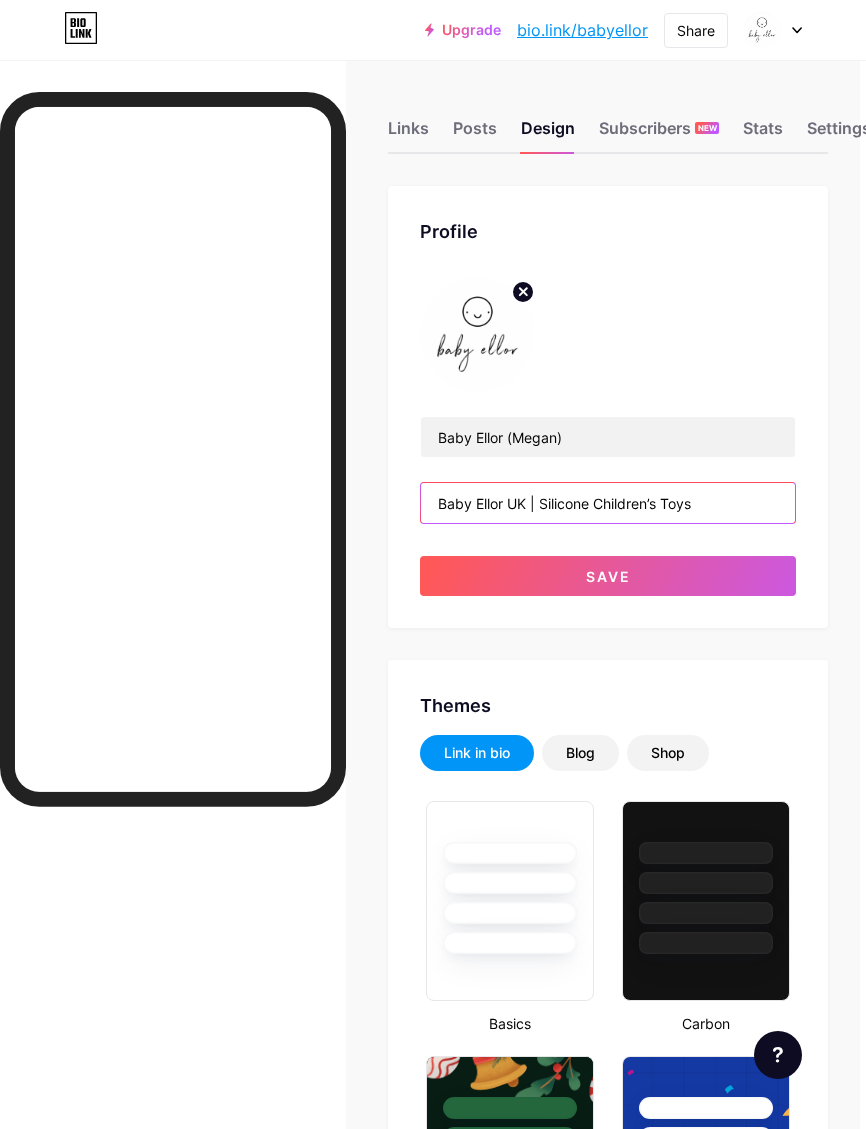 click on "Baby Ellor UK | Silicone Children’s Toys" at bounding box center (608, 503) 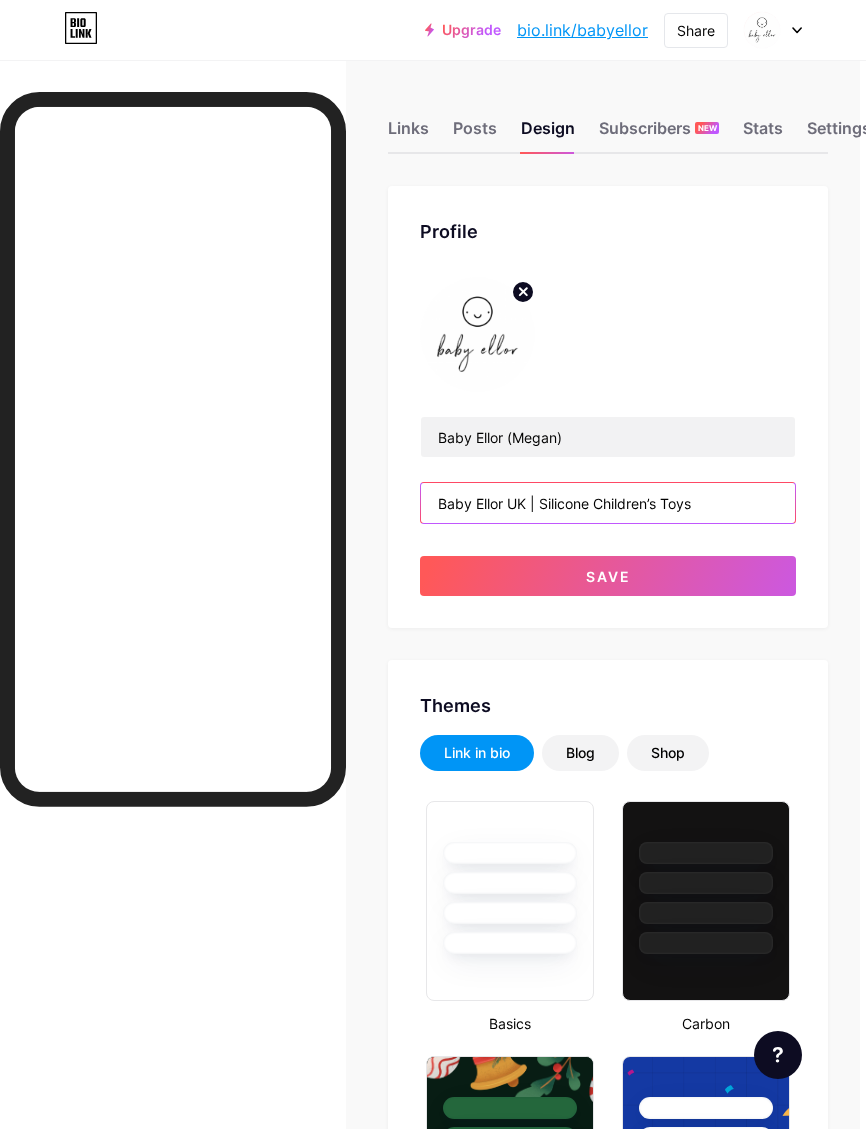 paste on "Baby Ellor UK | Silicone Baby & Toddler Toys 🌿 Eco-friendly Toys 🫶Mum of 2 | 15 yrs Early Years Experience 🖤Safe • Fun • Stylish • Easy-Clean 🤍Follow for joyful, child-led inspiration!" 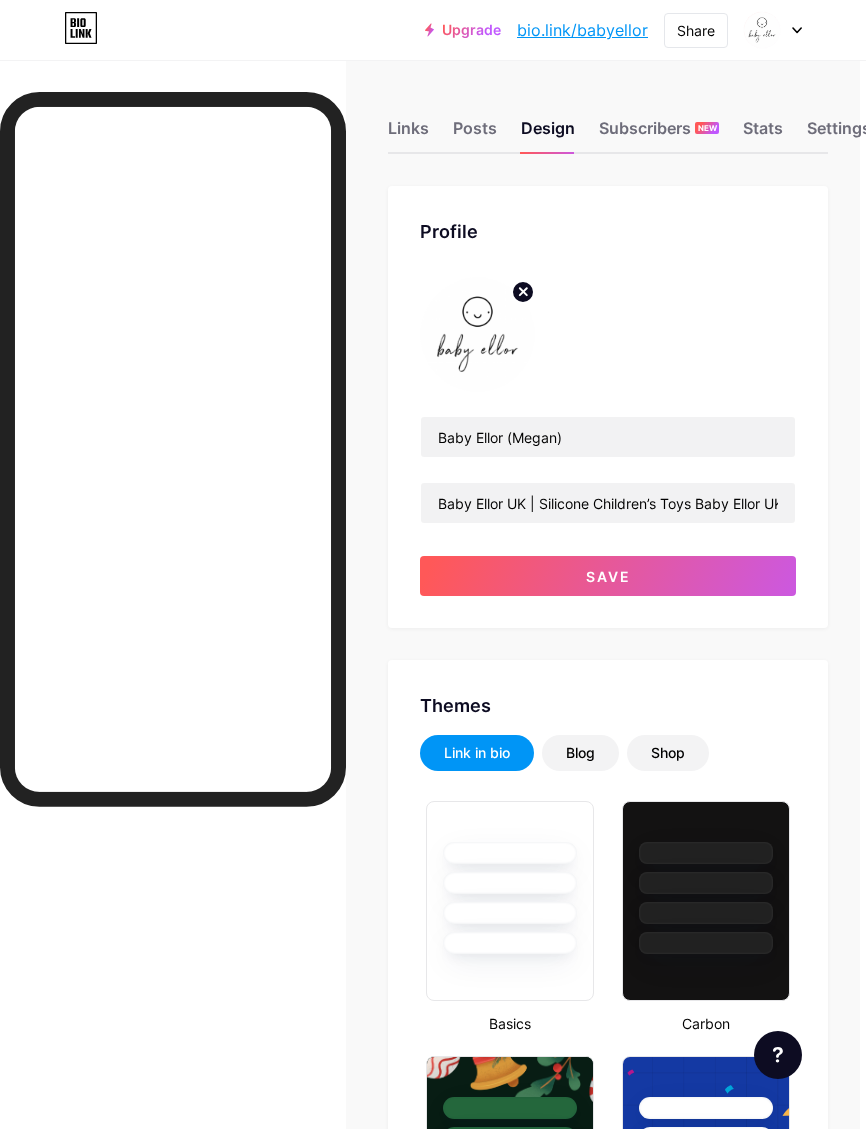 click on "Save" at bounding box center [608, 576] 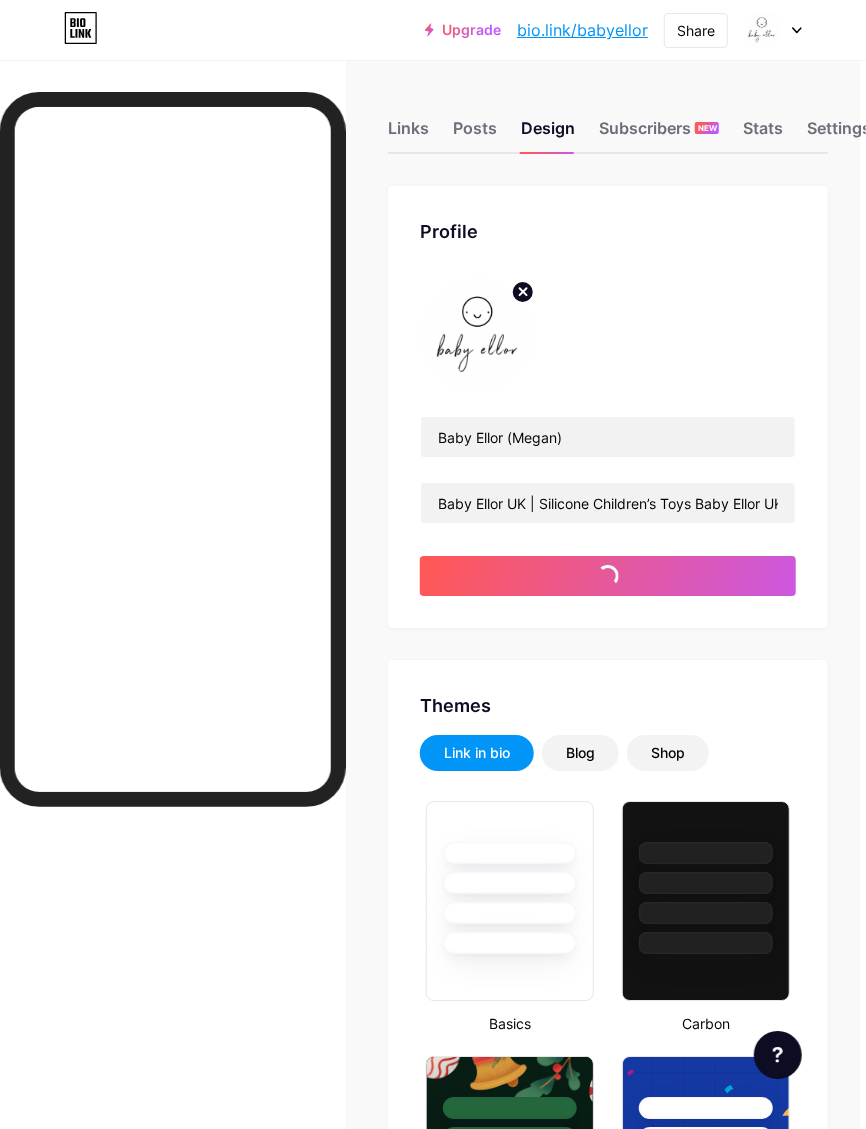 scroll, scrollTop: 0, scrollLeft: 7, axis: horizontal 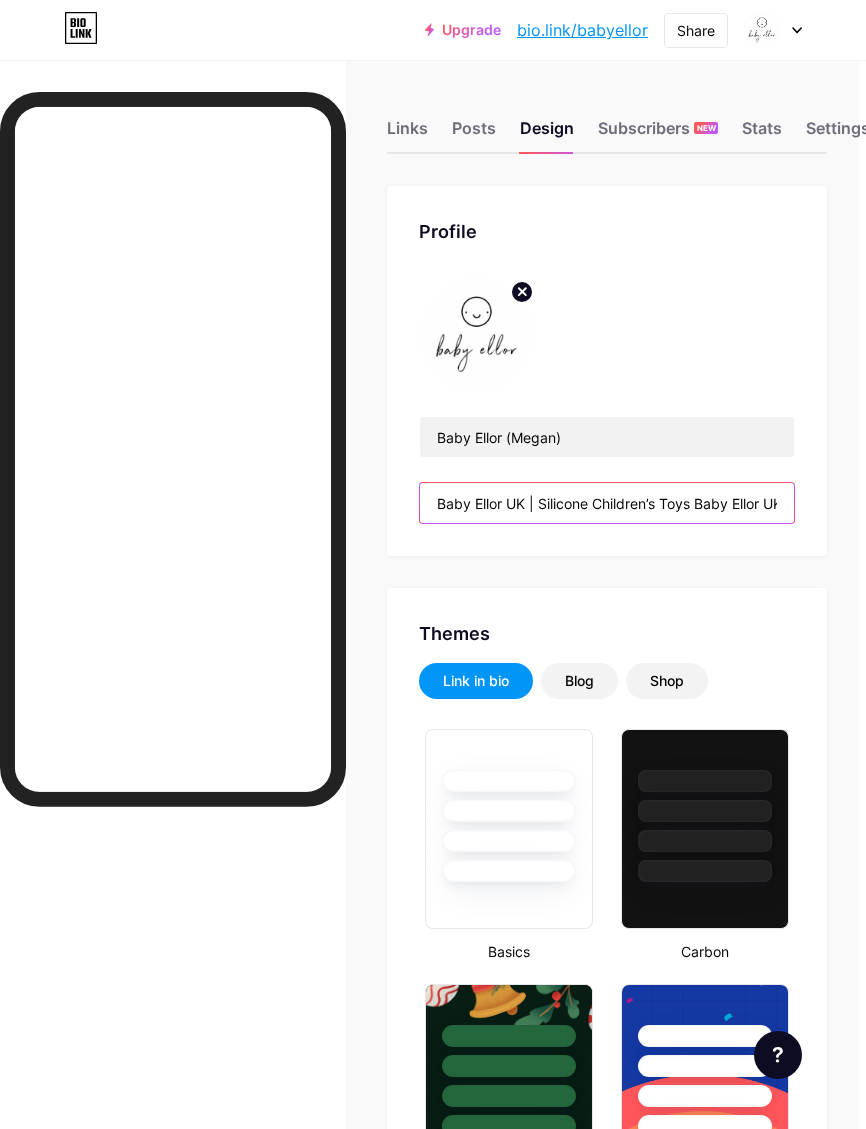 click on "Baby Ellor UK | Silicone Children’s Toys Baby Ellor UK | Silicone Baby & Toddler Toys 🌿 Eco-friendly Toys 🫶Mum of 2 | 15 yrs Early Years Experience 🖤Safe • Fun • Stylish • Easy-Clean 🤍Follow for joyful, child-led inspiration!" at bounding box center [607, 503] 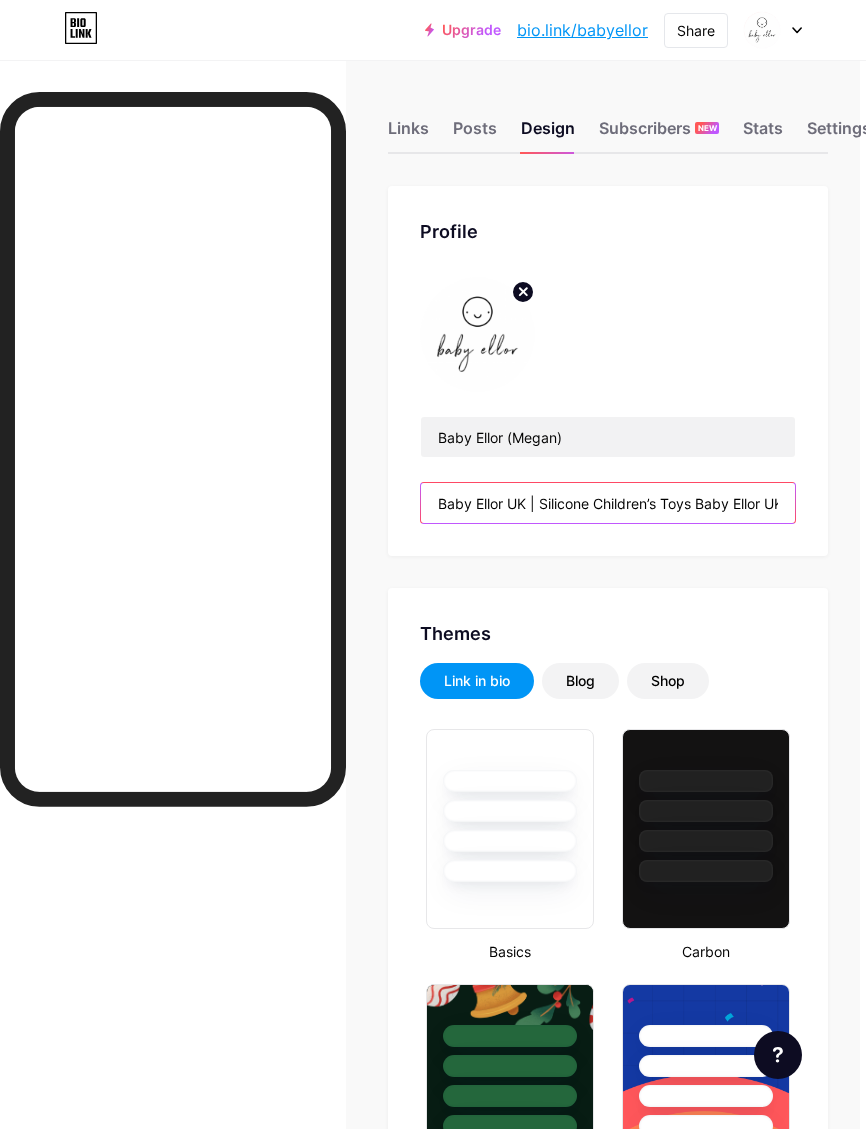 click on "Baby Ellor UK | Silicone Children’s Toys Baby Ellor UK | Silicone Baby & Toddler Toys 🌿 Eco-friendly Toys 🫶Mum of 2 | 15 yrs Early Years Experience 🖤Safe • Fun • Stylish • Easy-Clean 🤍Follow for joyful, child-led inspiration!" at bounding box center [608, 503] 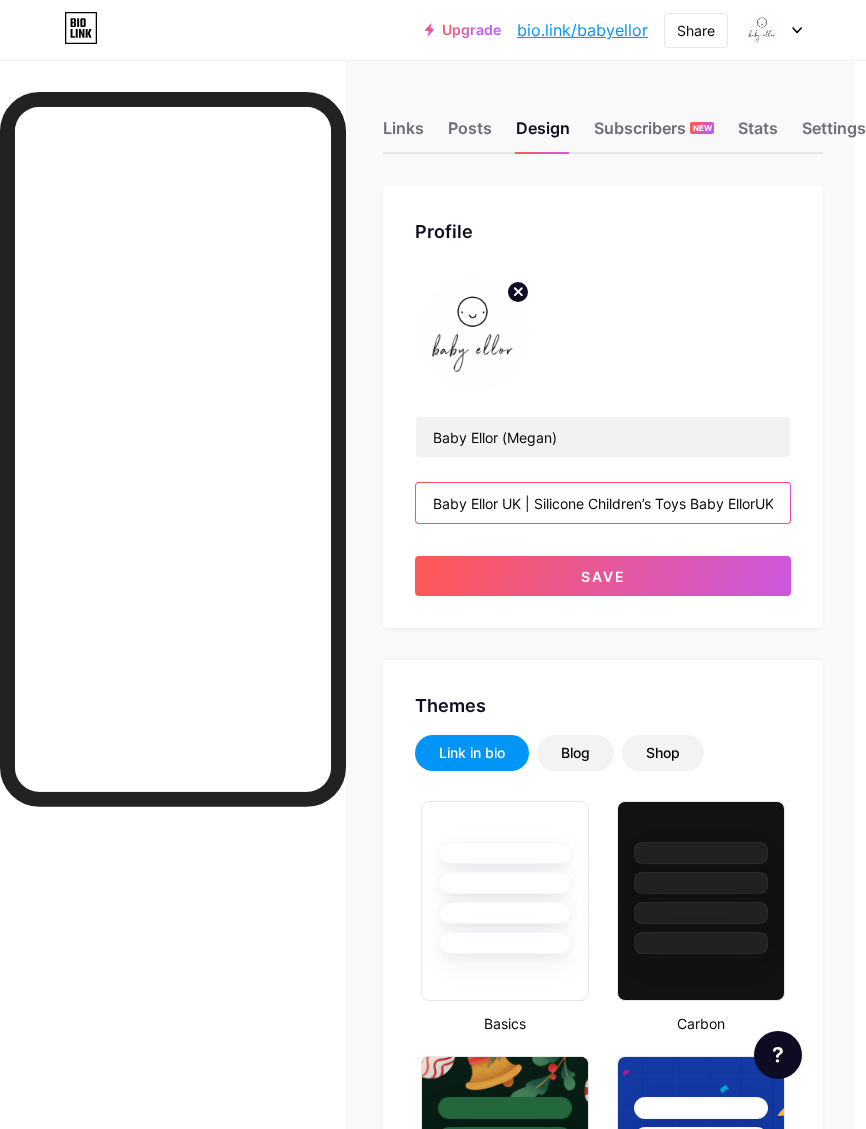 scroll, scrollTop: 0, scrollLeft: 12, axis: horizontal 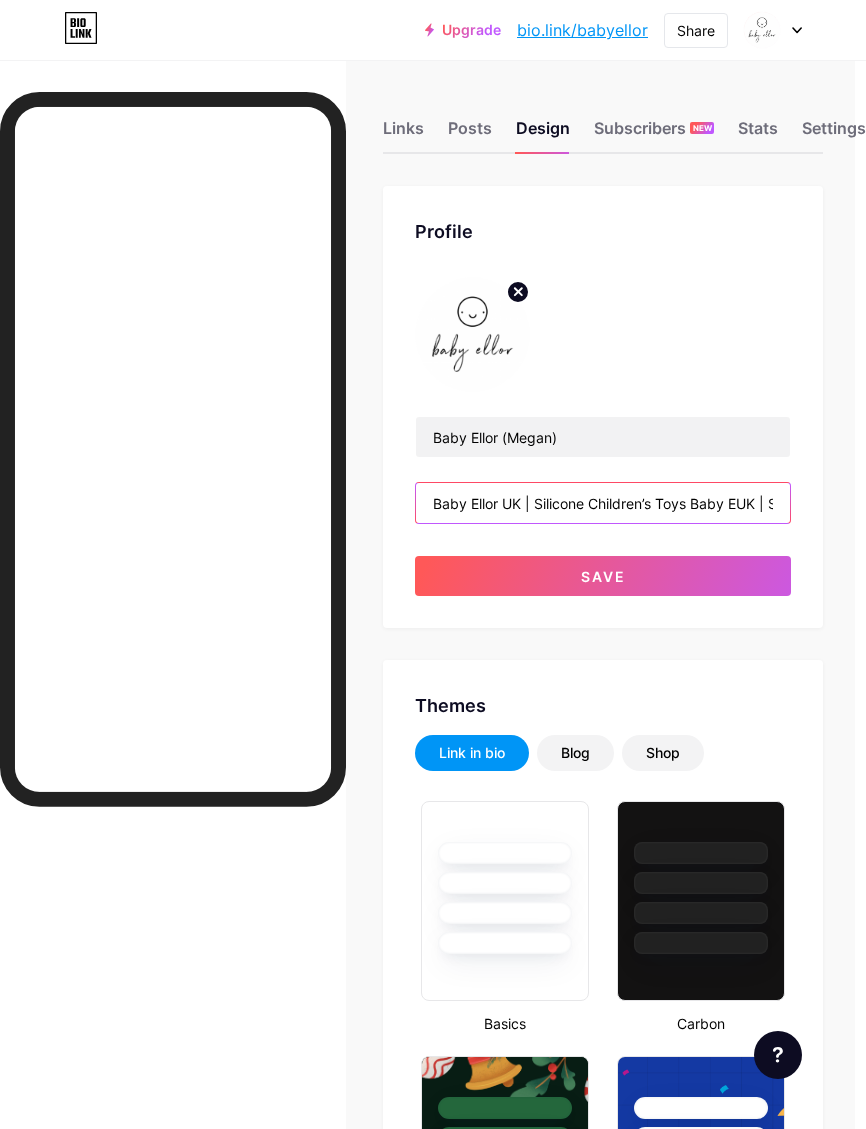 click on "Baby Ellor UK | Silicone Children’s Toys Baby EUK | Silicone Baby & Toddler Toys 🌿 Eco-friendly Toys 🫶Mum of 2 | 15 yrs Early Years Experience 🖤Safe • Fun • Stylish • Easy-Clean 🤍Follow for joyful, child-led inspiration!" at bounding box center [603, 503] 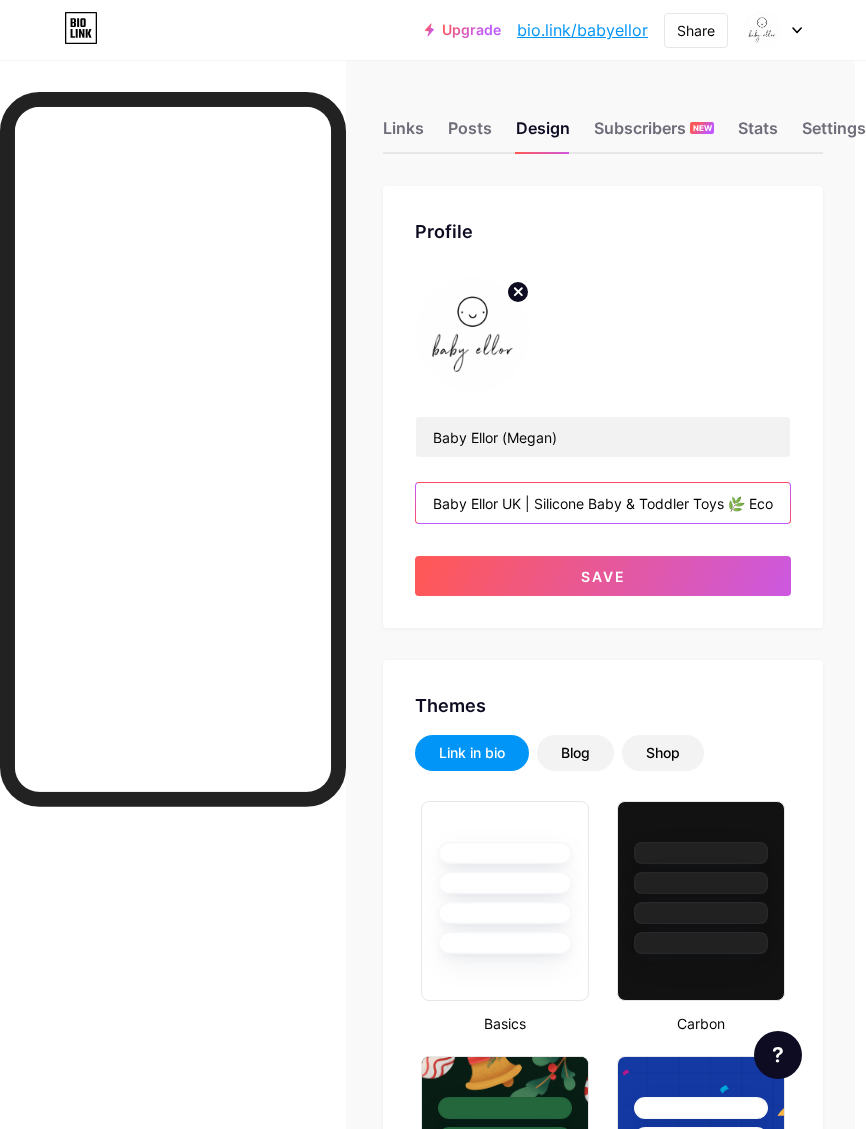 type on "Baby Ellor UK | Silicone Baby & Toddler Toys 🌿 Eco-friendly Toys 🫶Mum of 2 | 15 yrs Early Years Experience 🖤Safe • Fun • Stylish • Easy-Clean 🤍Follow for joyful, child-led inspiration!" 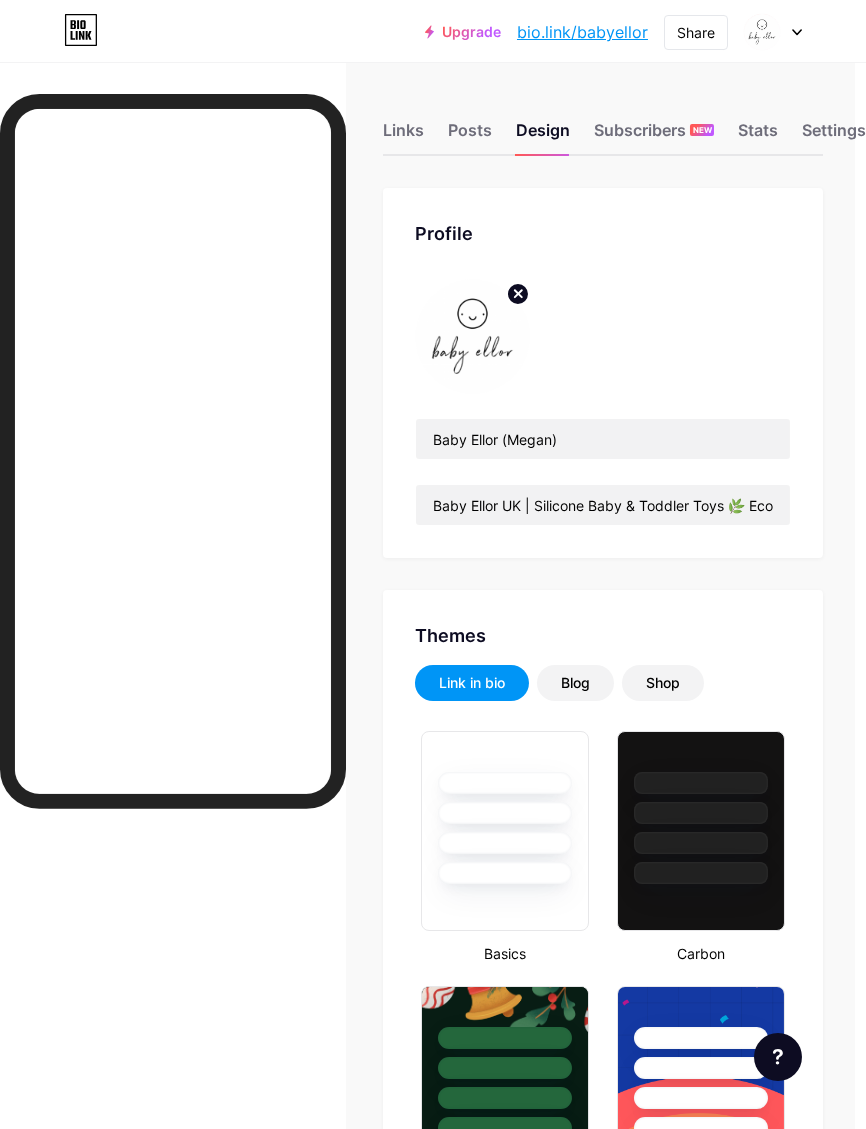 scroll, scrollTop: 0, scrollLeft: 12, axis: horizontal 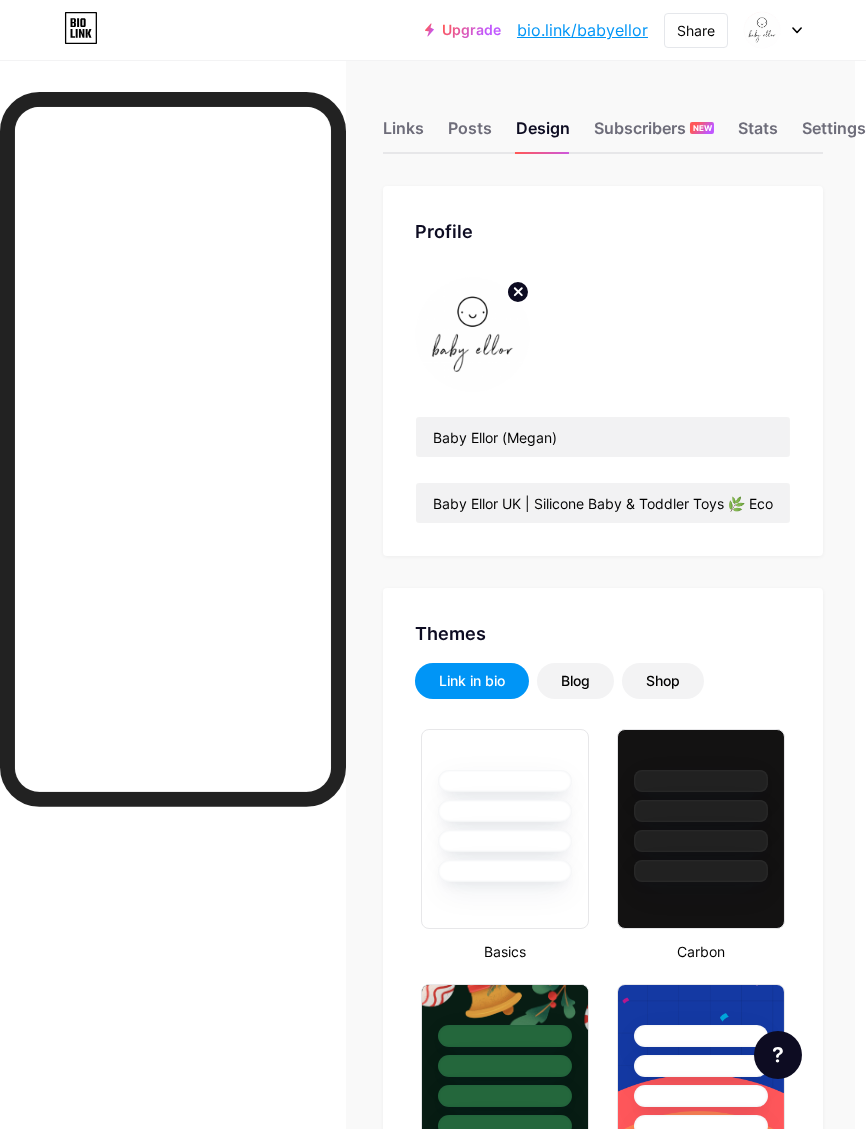 click on "Links" at bounding box center [403, 134] 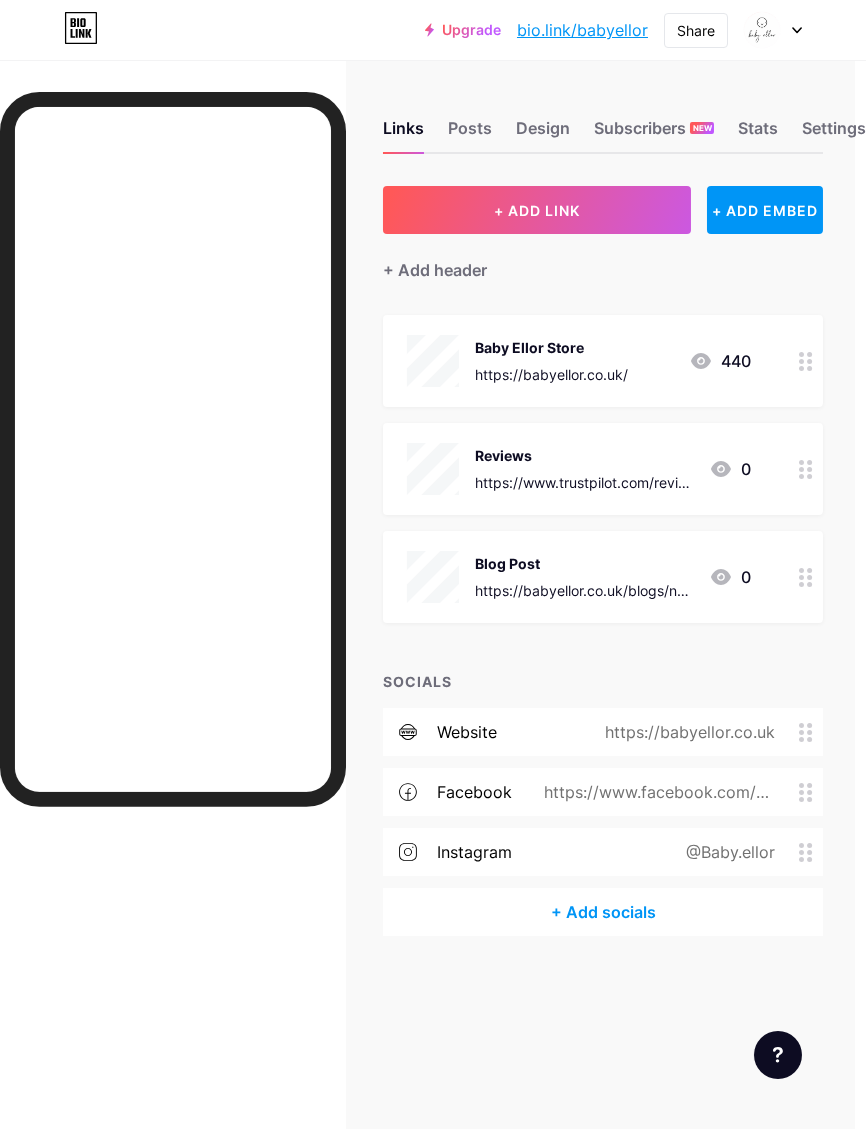 scroll, scrollTop: 0, scrollLeft: 0, axis: both 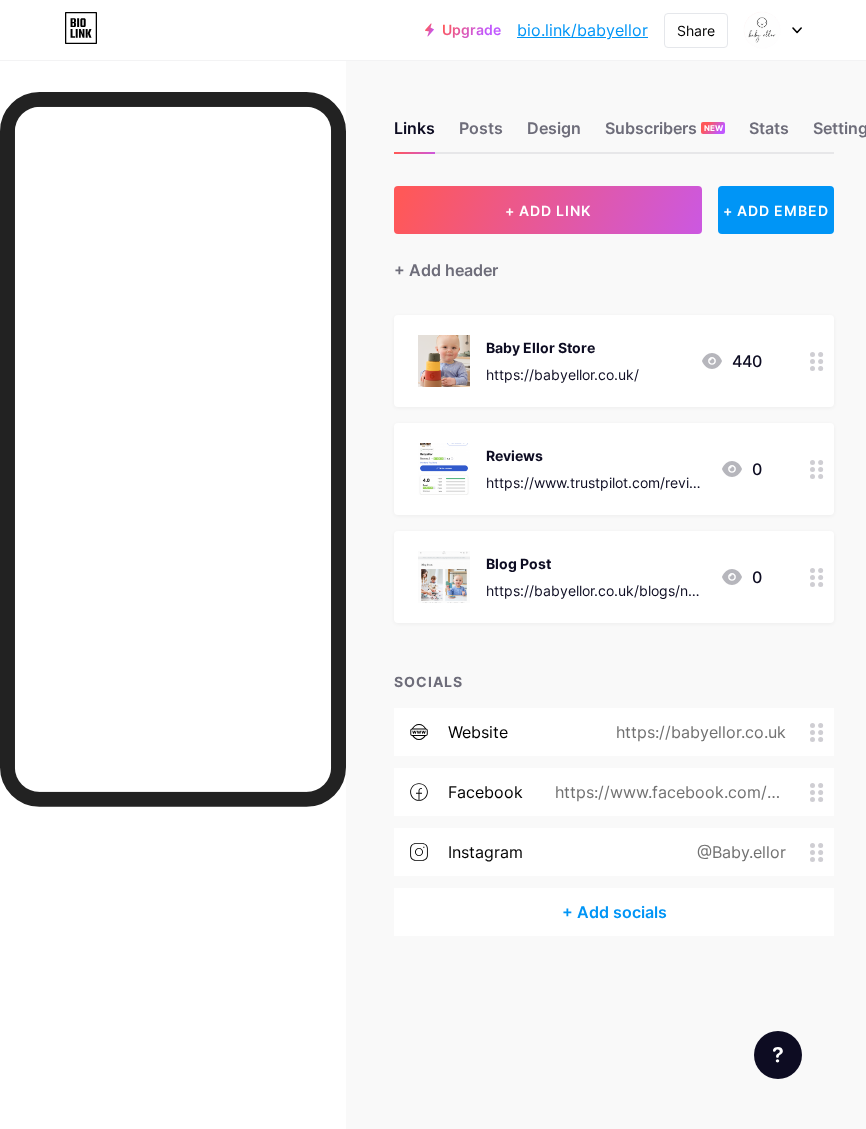 click on "+ ADD LINK" at bounding box center (548, 210) 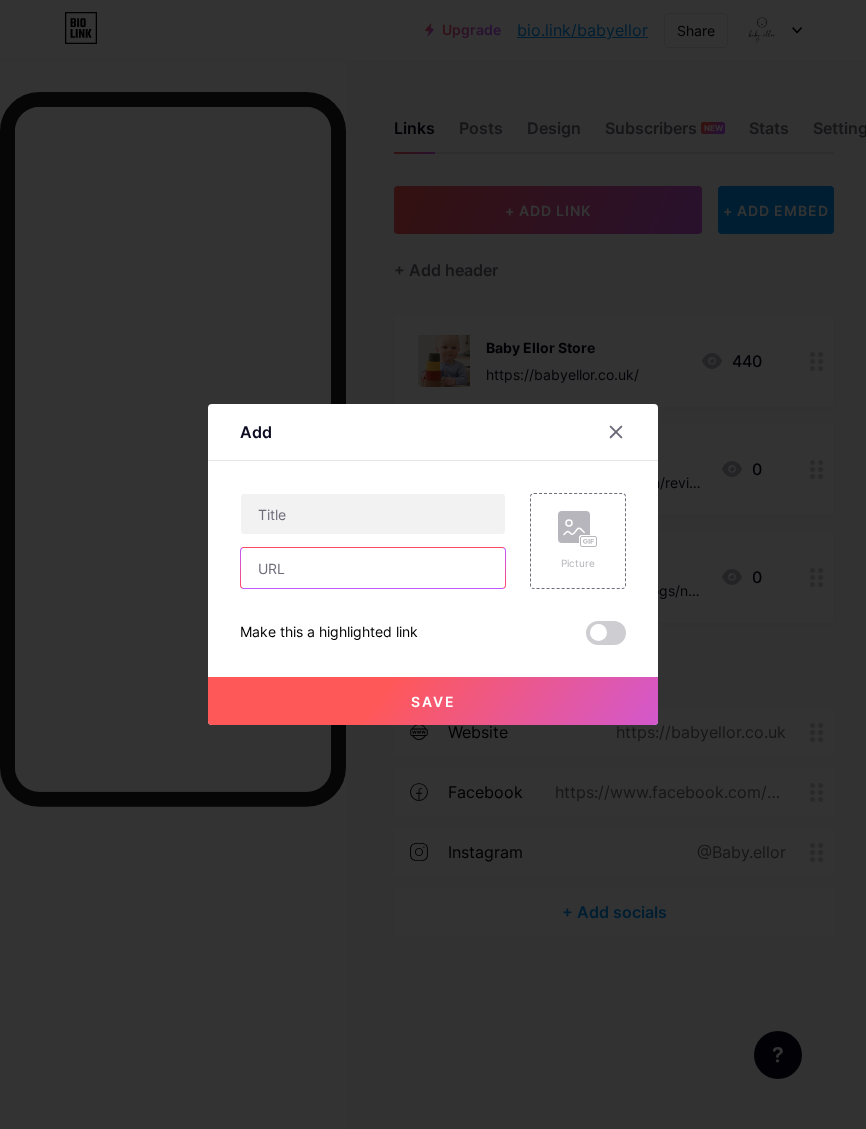 click at bounding box center (373, 568) 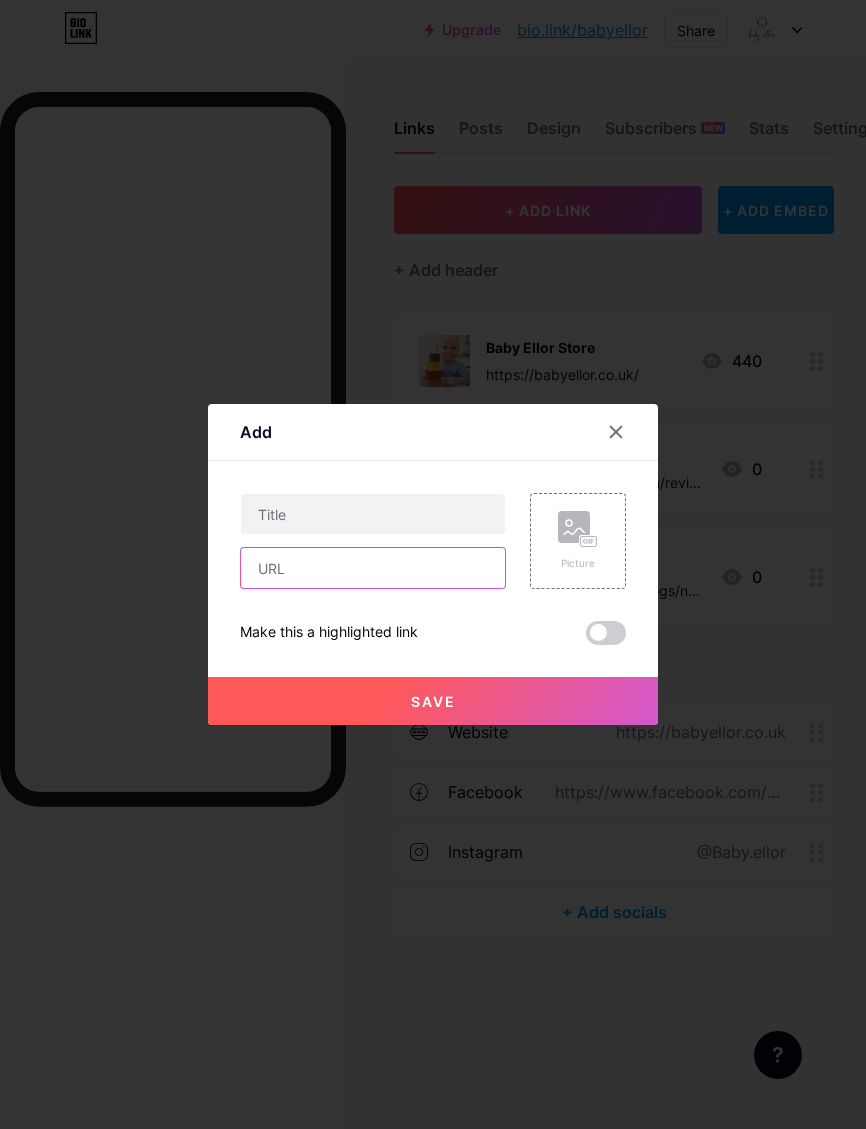 paste on "https://www.canva.com/design/DAGU2jiimGI/SECnsRRNJ7jI2holPy7kTg/view?utm_content=DAGU2jiimGI&utm_campaign=designshare&utm_medium=link2&utm_source=uniquelinks&utlId=hc6ee1a96ec" 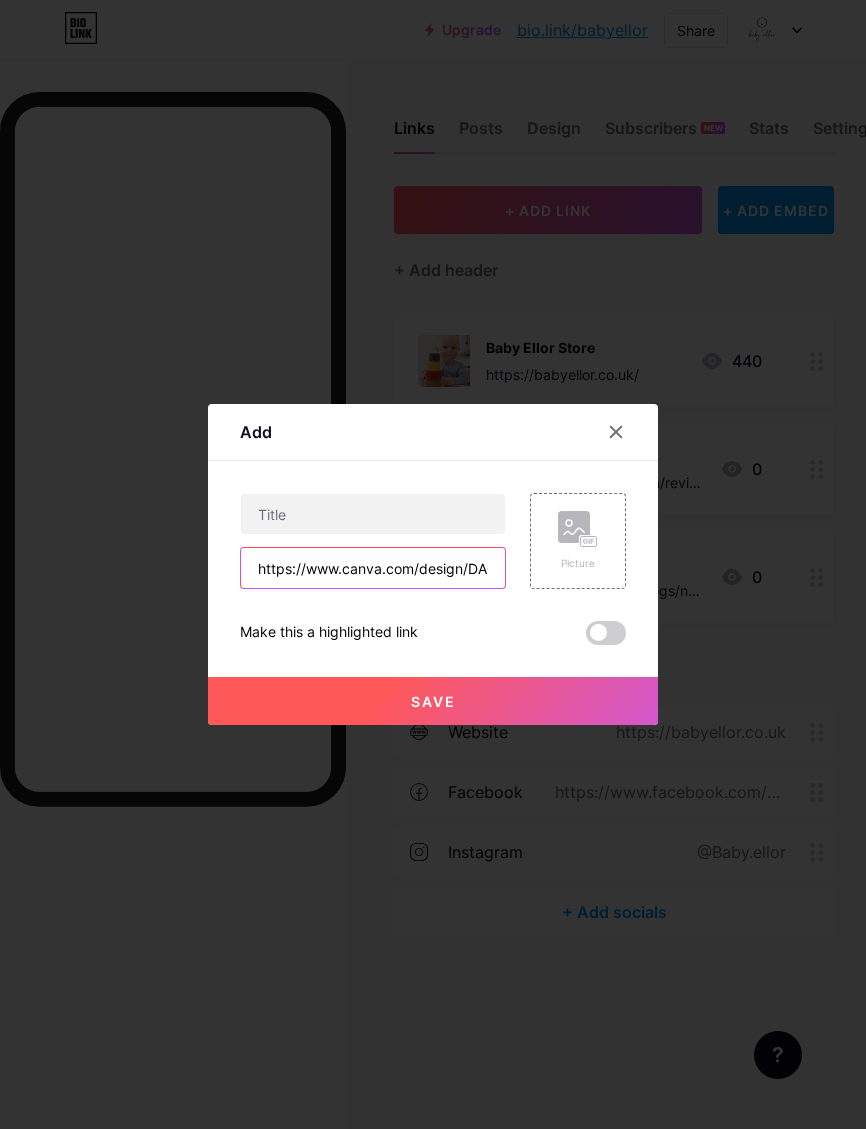 type on "https://www.canva.com/design/DAGU2jiimGI/SECnsRRNJ7jI2holPy7kTg/view?utm_content=DAGU2jiimGI&utm_campaign=designshare&utm_medium=link2&utm_source=uniquelinks&utlId=hc6ee1a96ec" 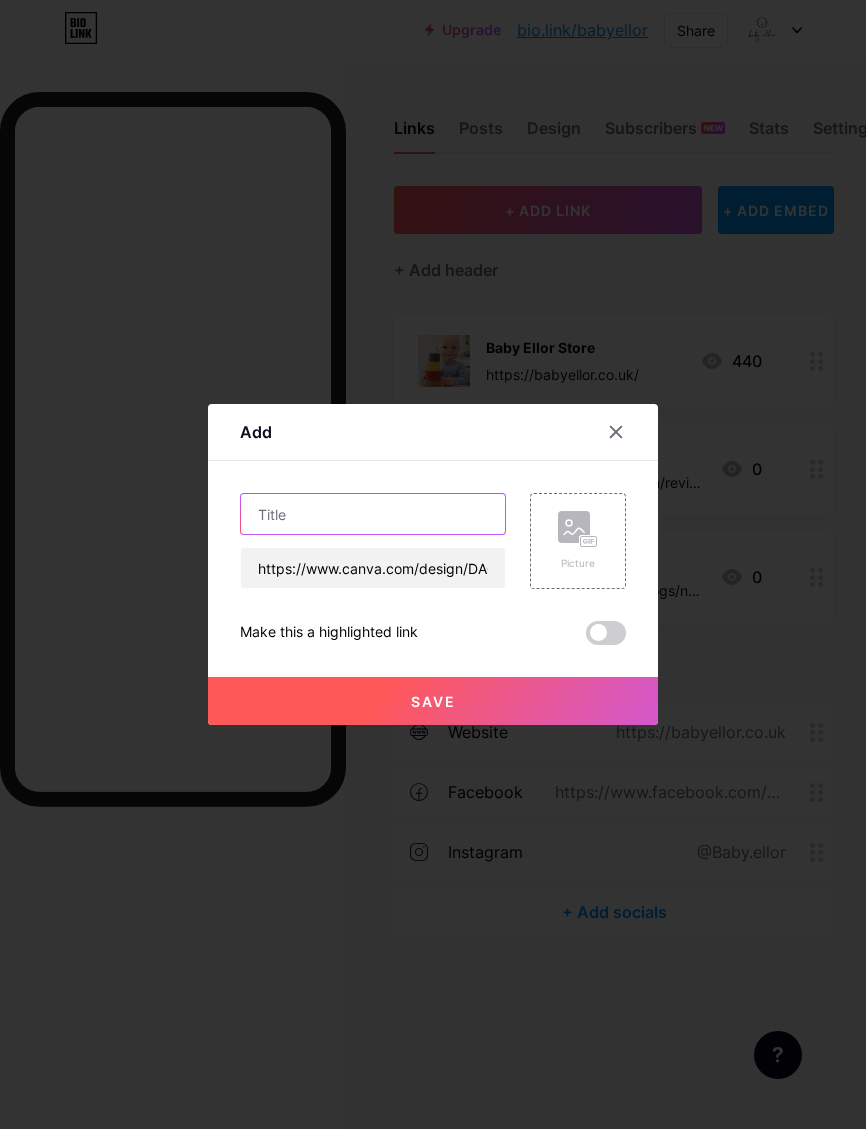 click at bounding box center (373, 514) 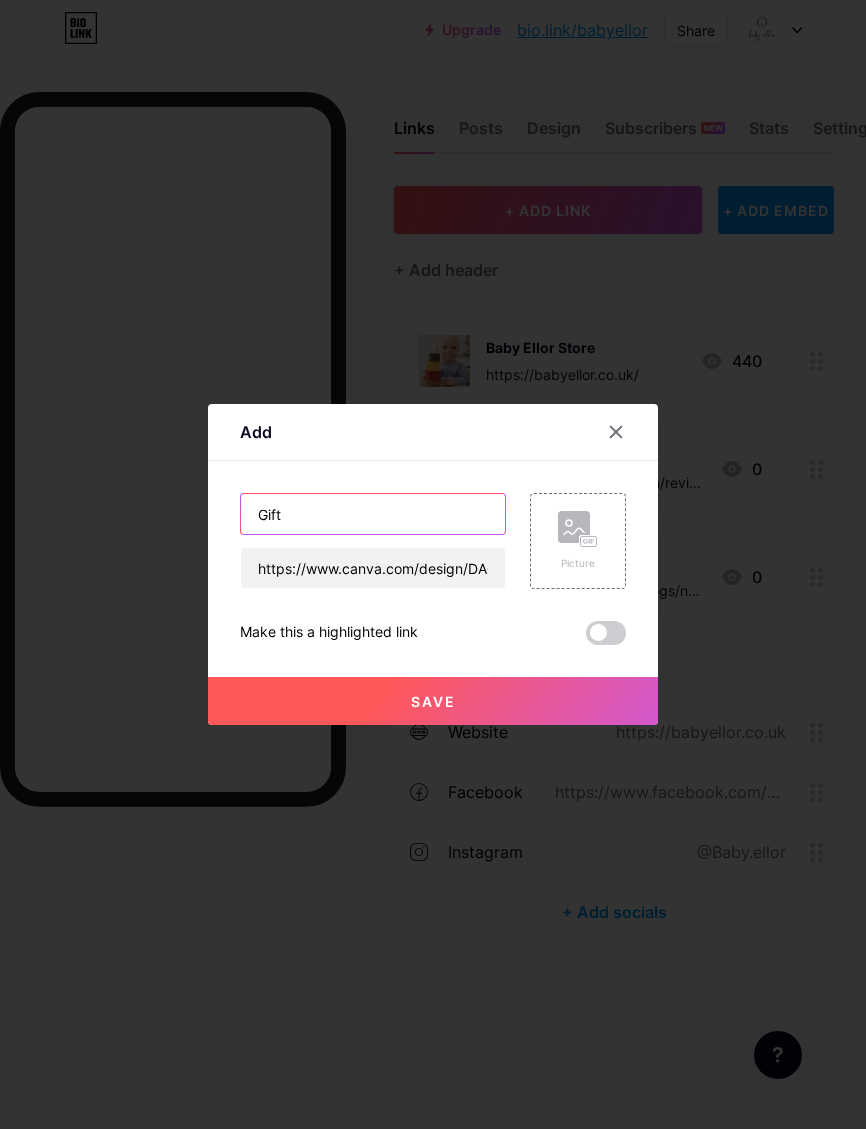 type on "Gift G" 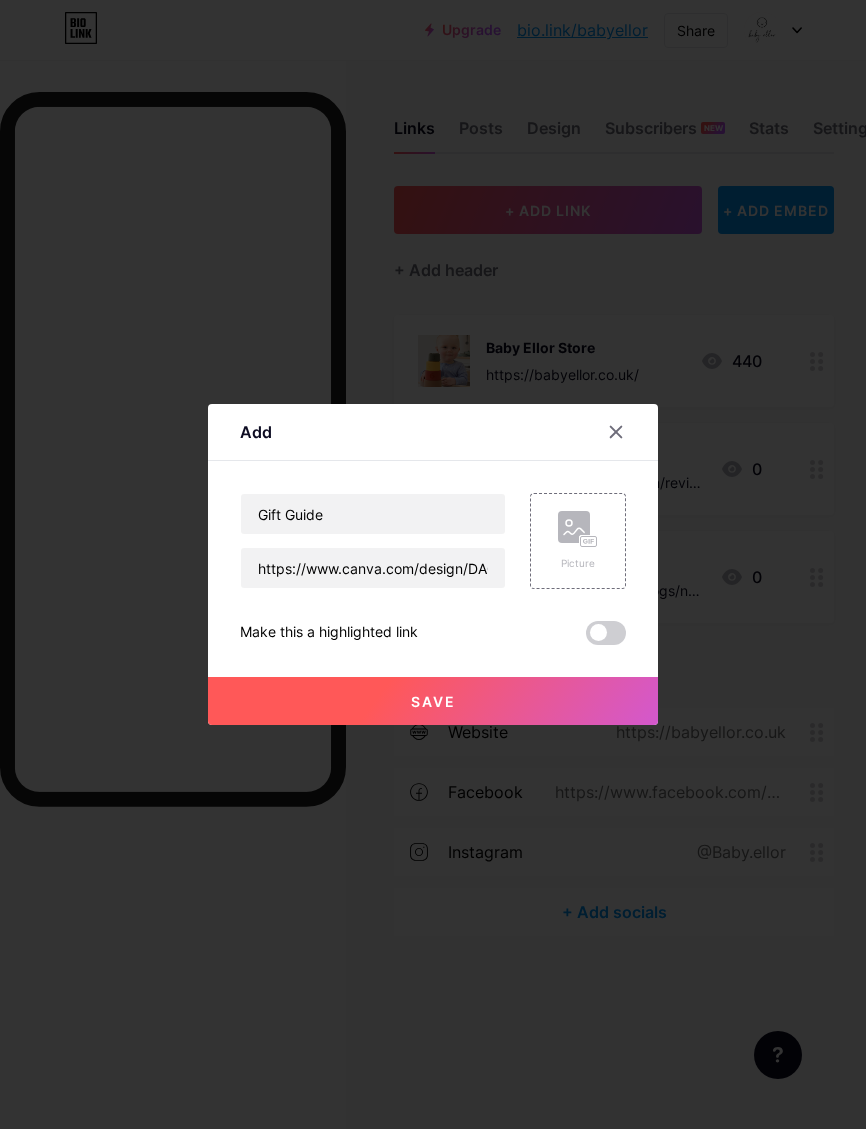 click on "Picture" at bounding box center (578, 541) 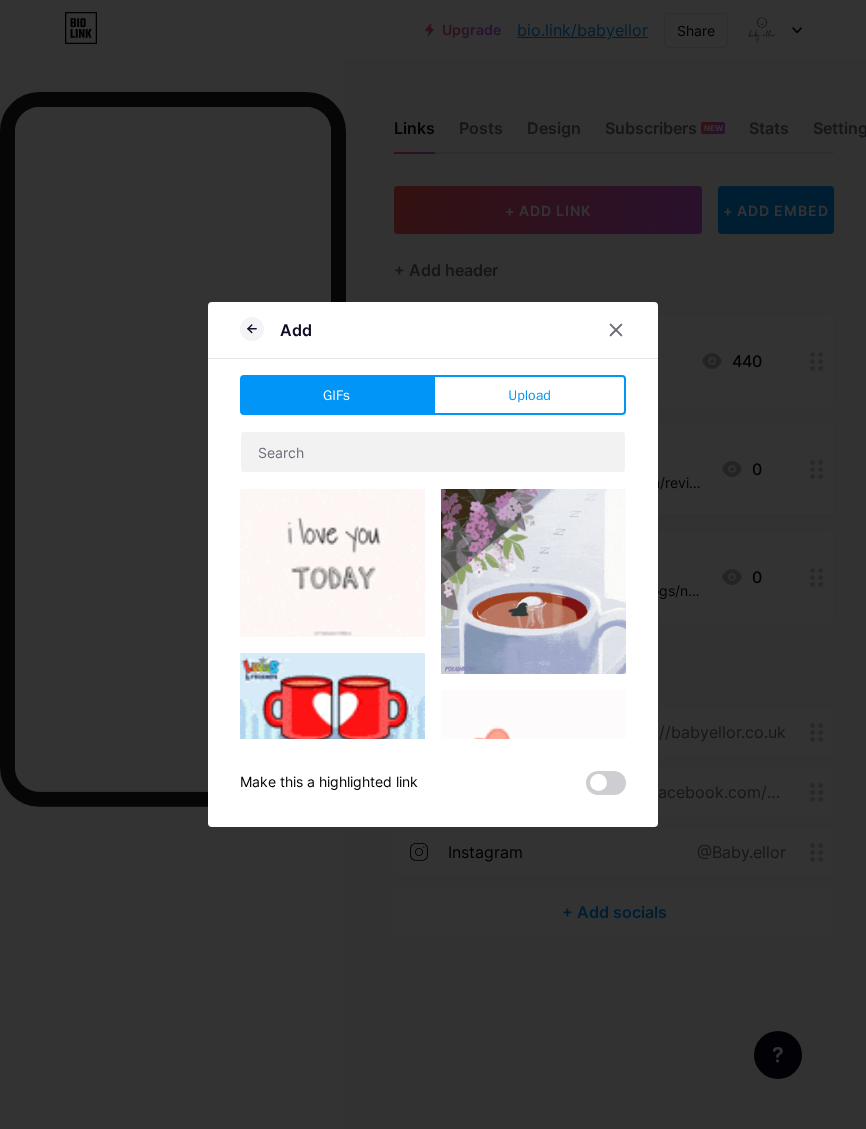 click on "Upload" at bounding box center [529, 395] 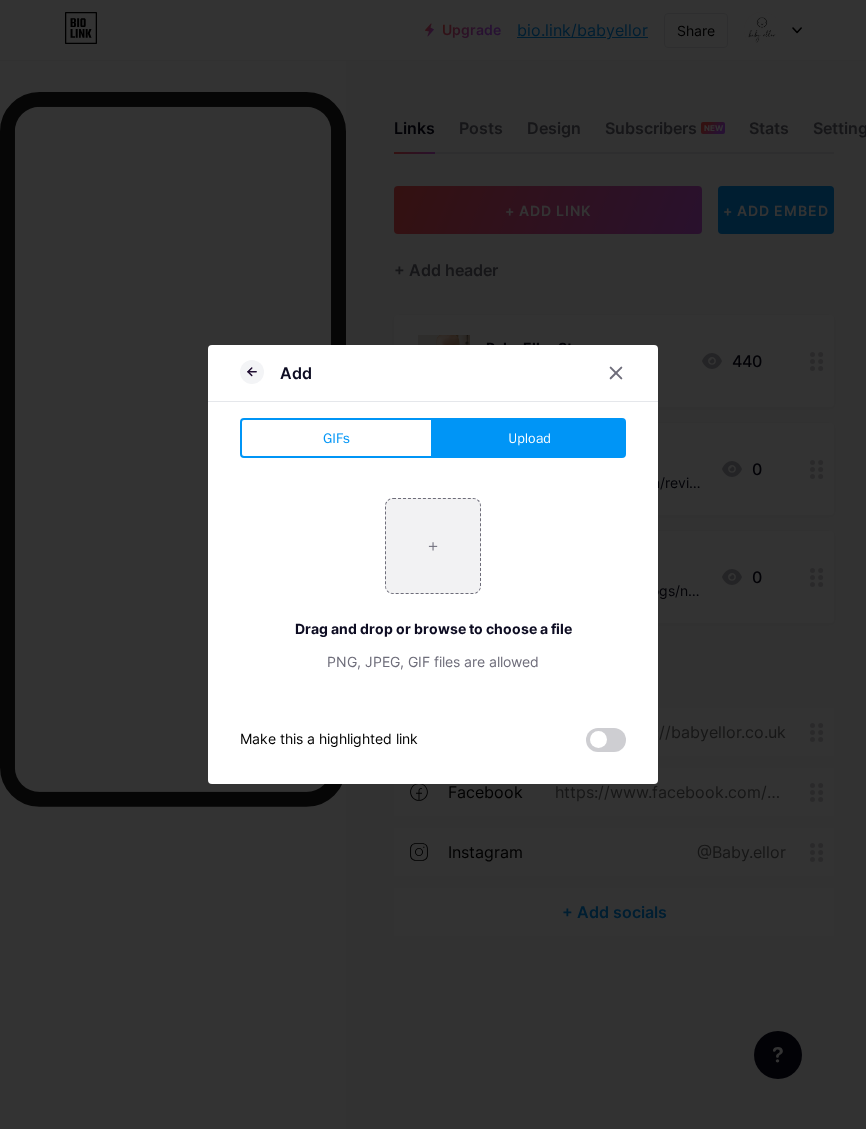 click on "Upload" at bounding box center (529, 438) 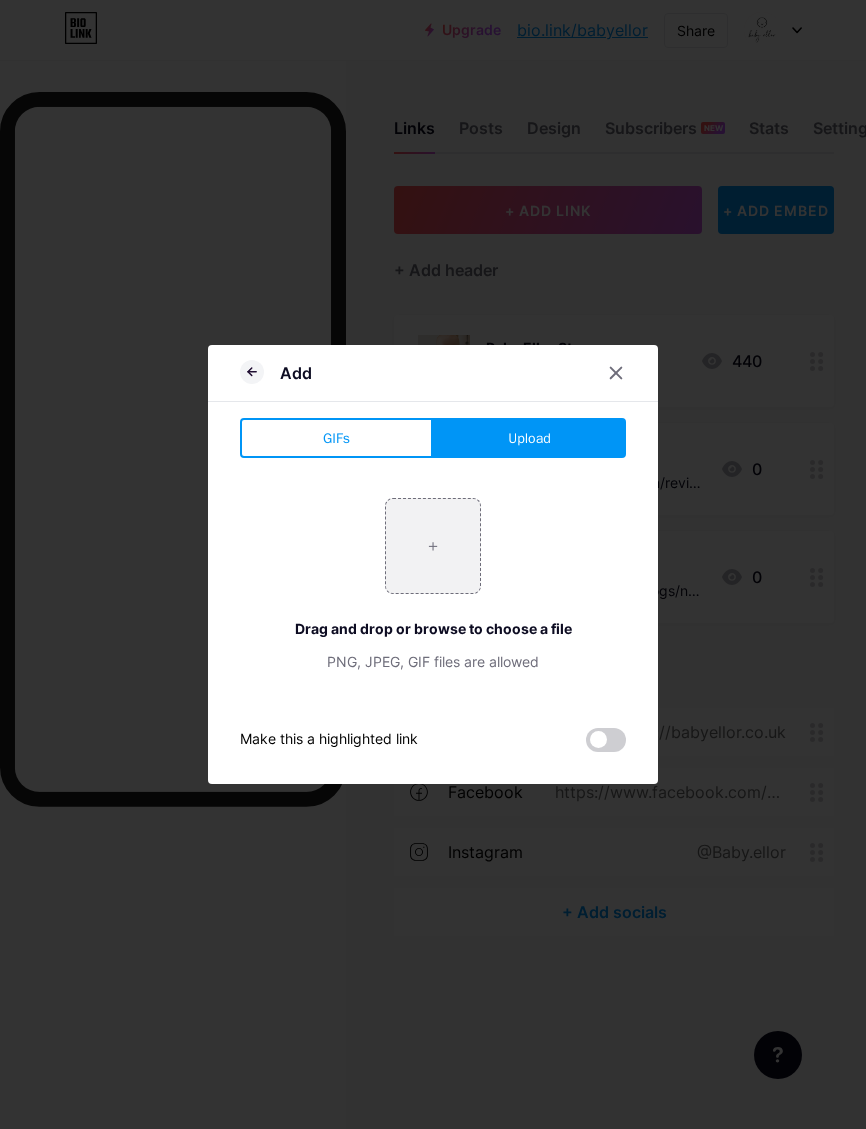 type on "C:\fakepath\IMG_1202.png" 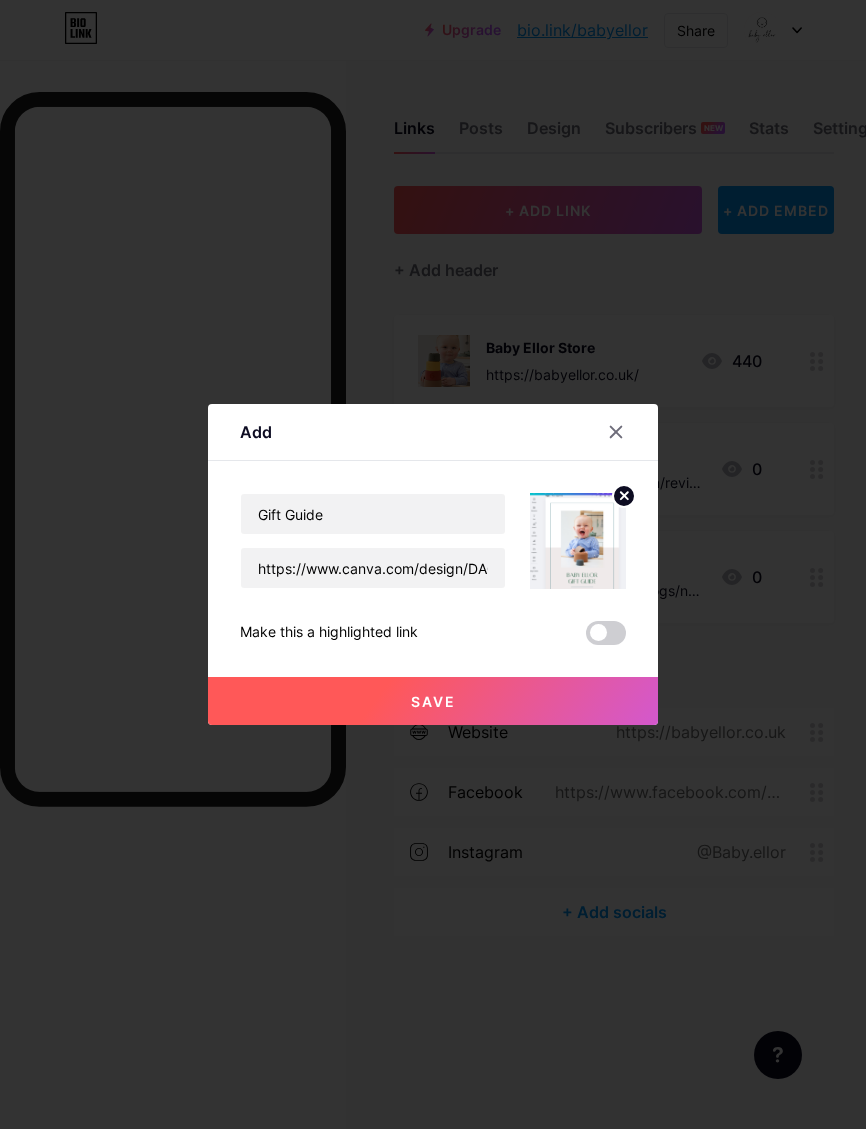 click on "Save" at bounding box center (433, 701) 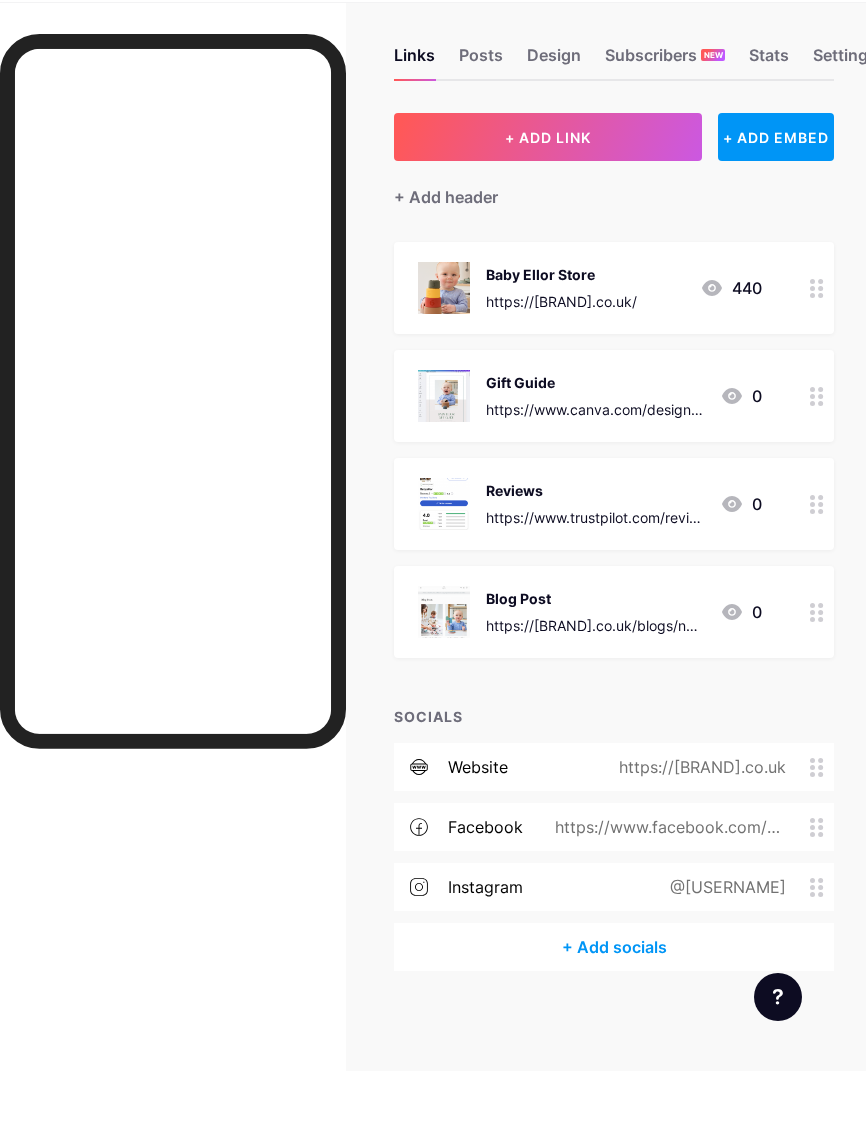 scroll, scrollTop: 0, scrollLeft: 0, axis: both 